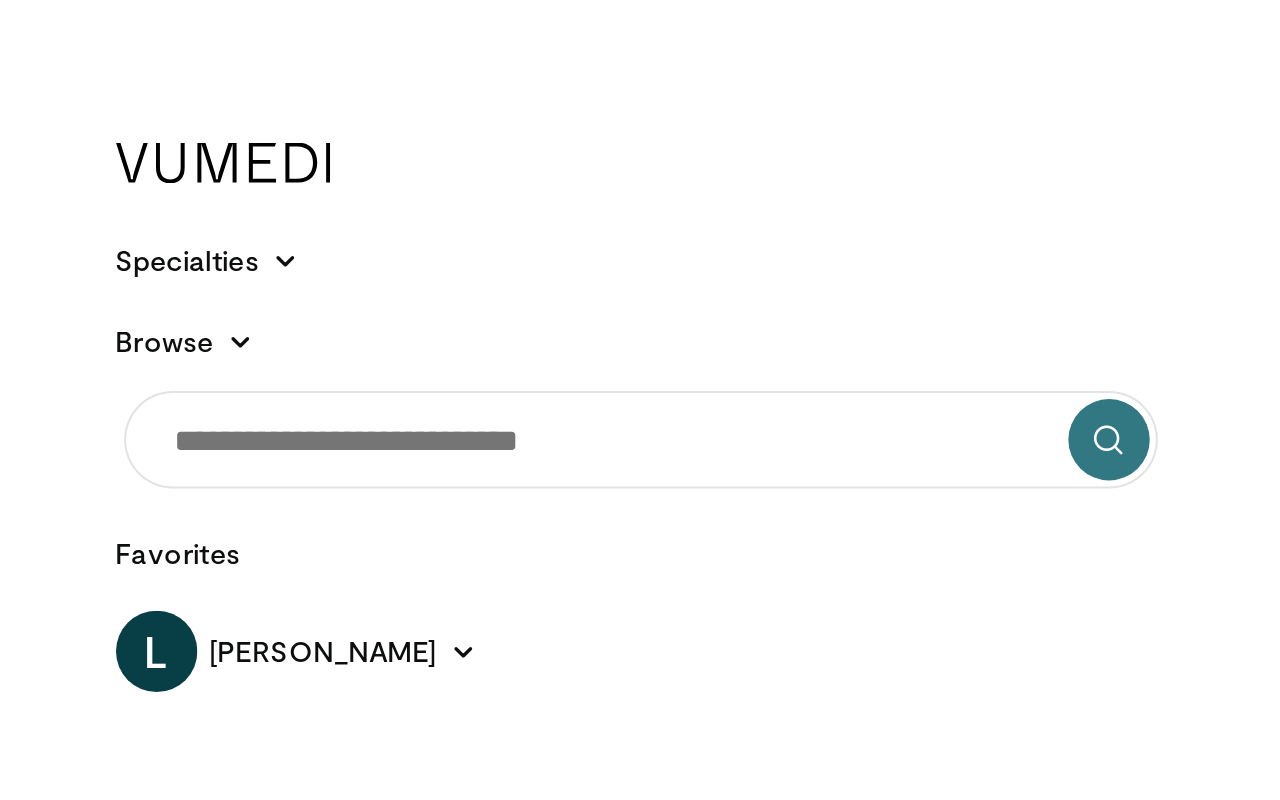 scroll, scrollTop: 0, scrollLeft: 0, axis: both 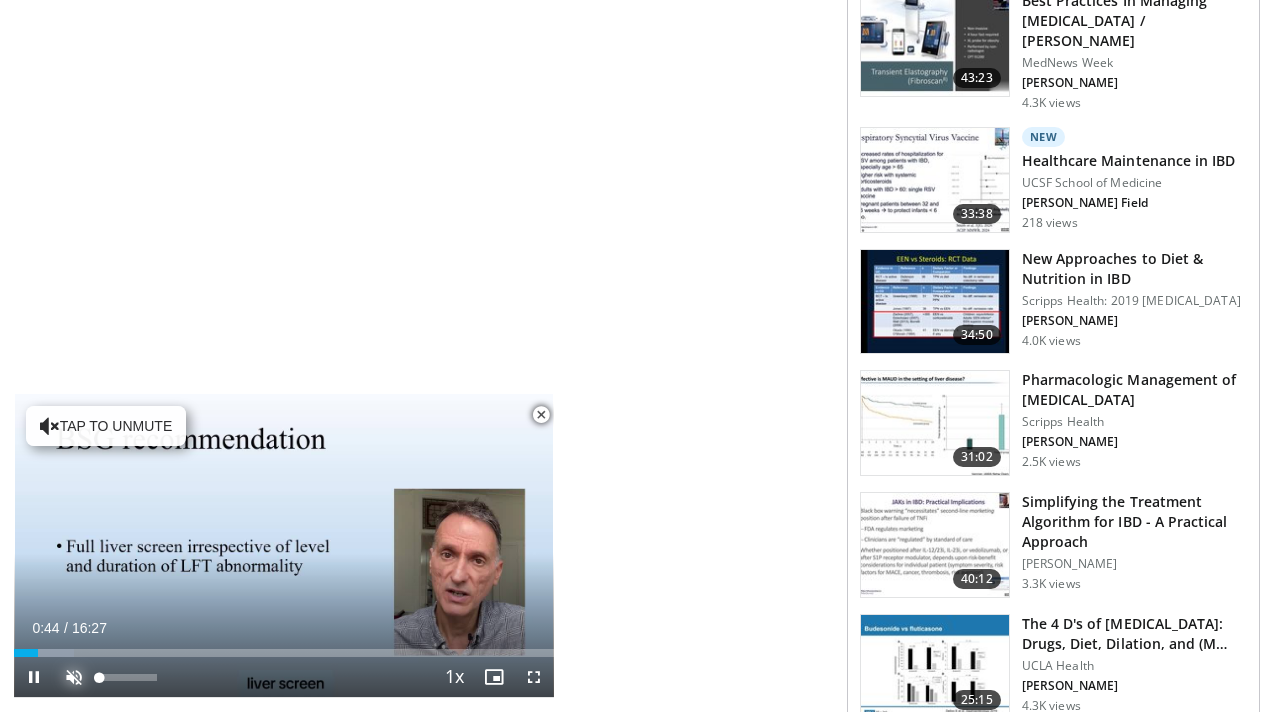 click at bounding box center [74, 677] 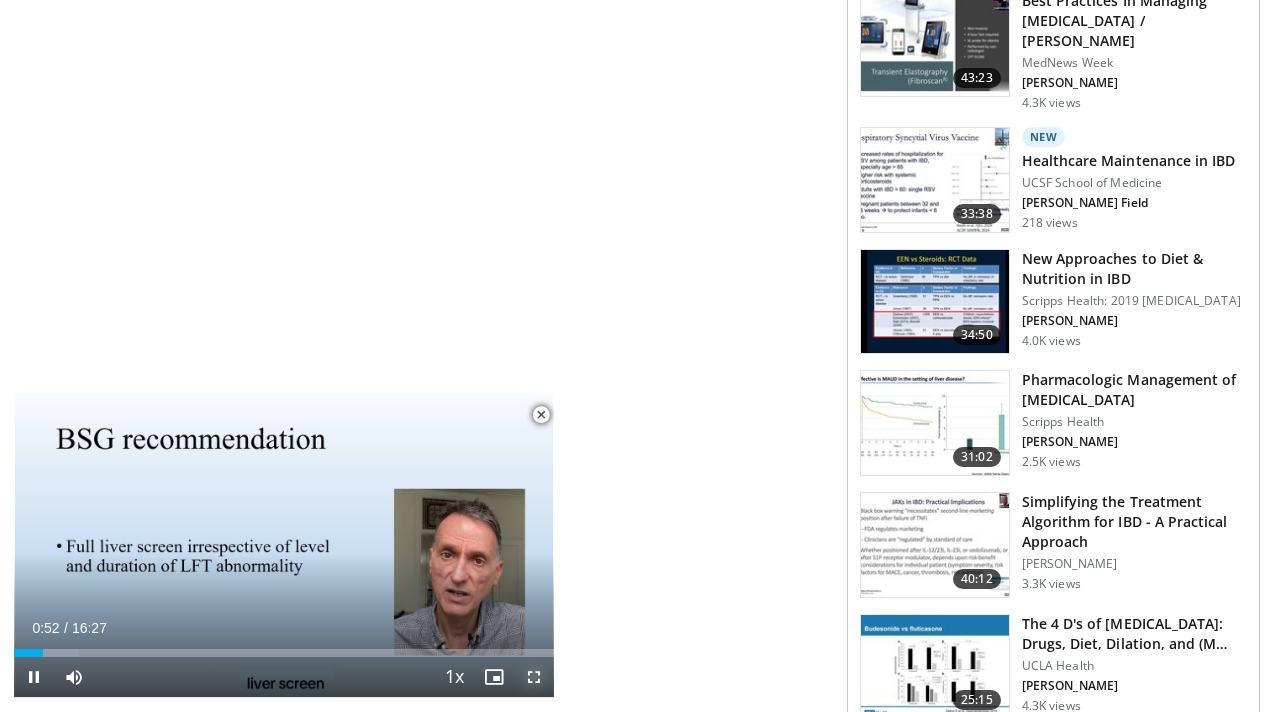 click at bounding box center [534, 677] 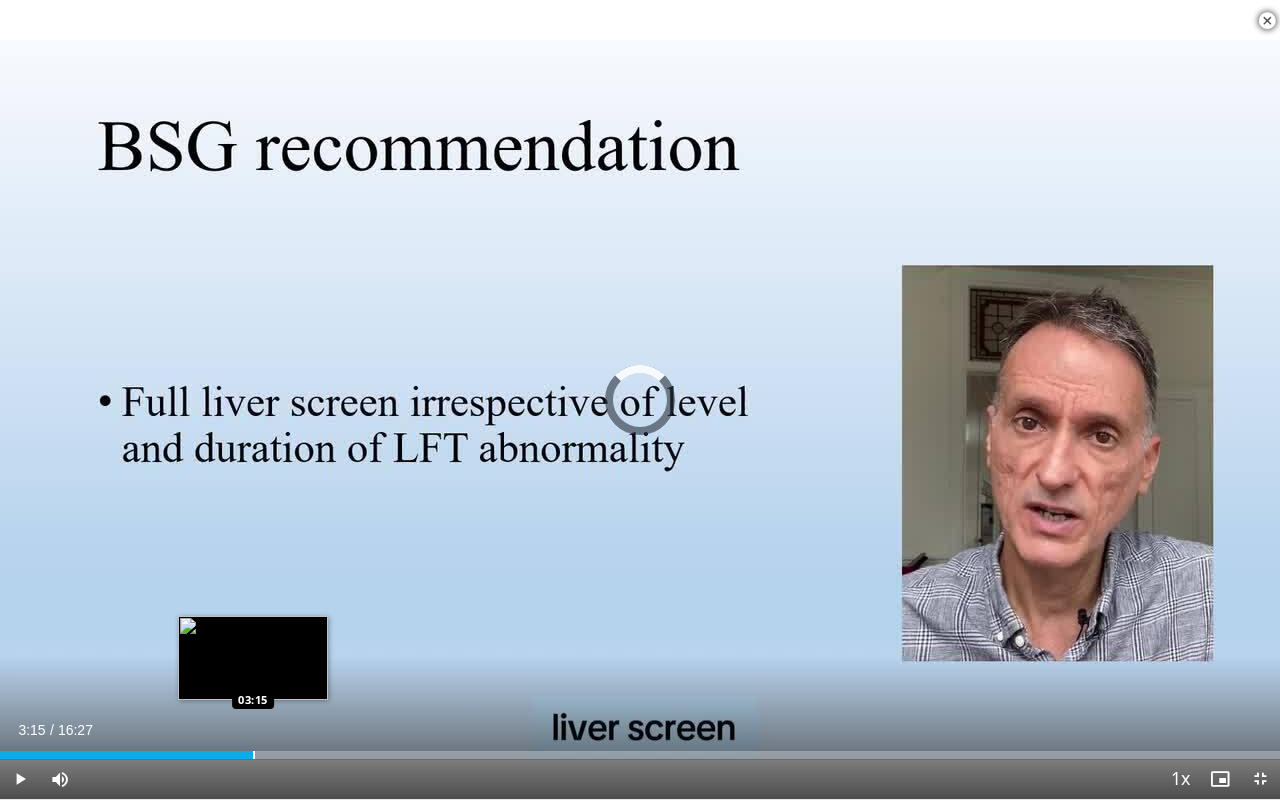 click at bounding box center [254, 755] 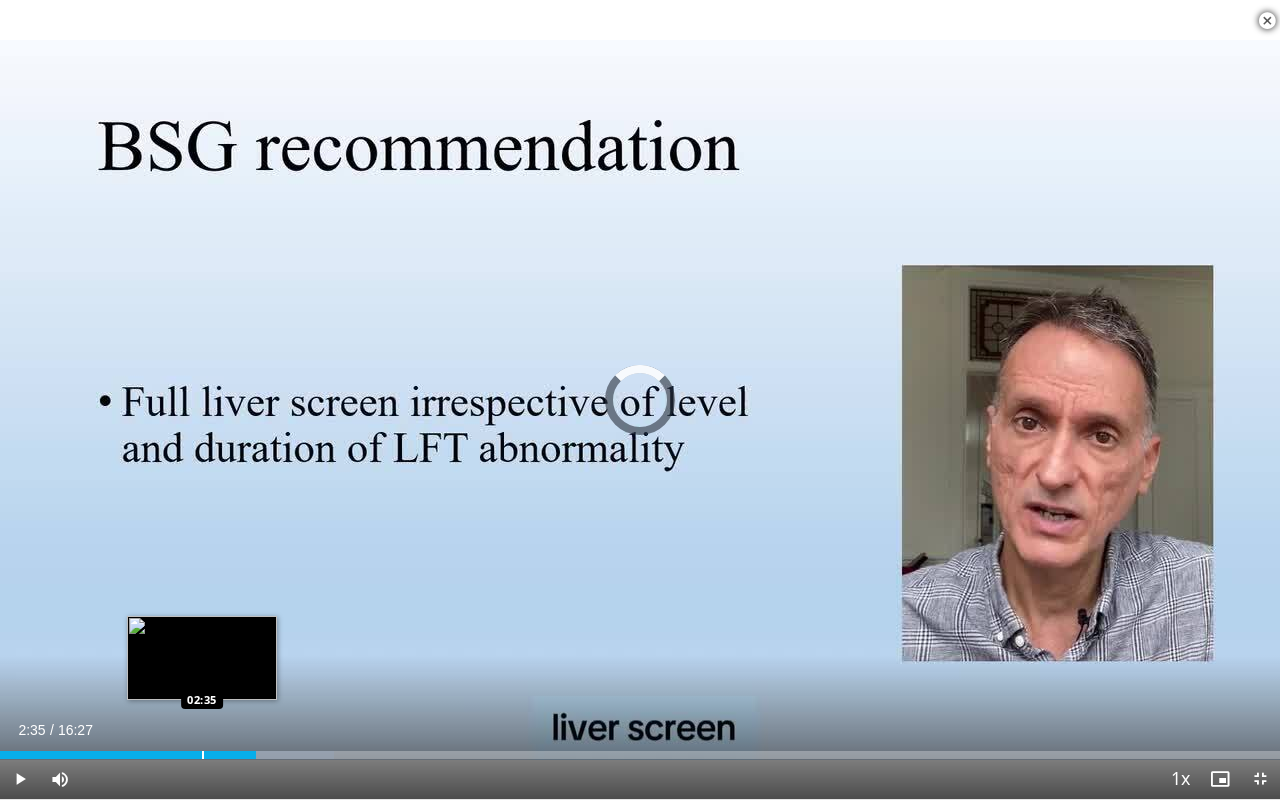 click at bounding box center [203, 755] 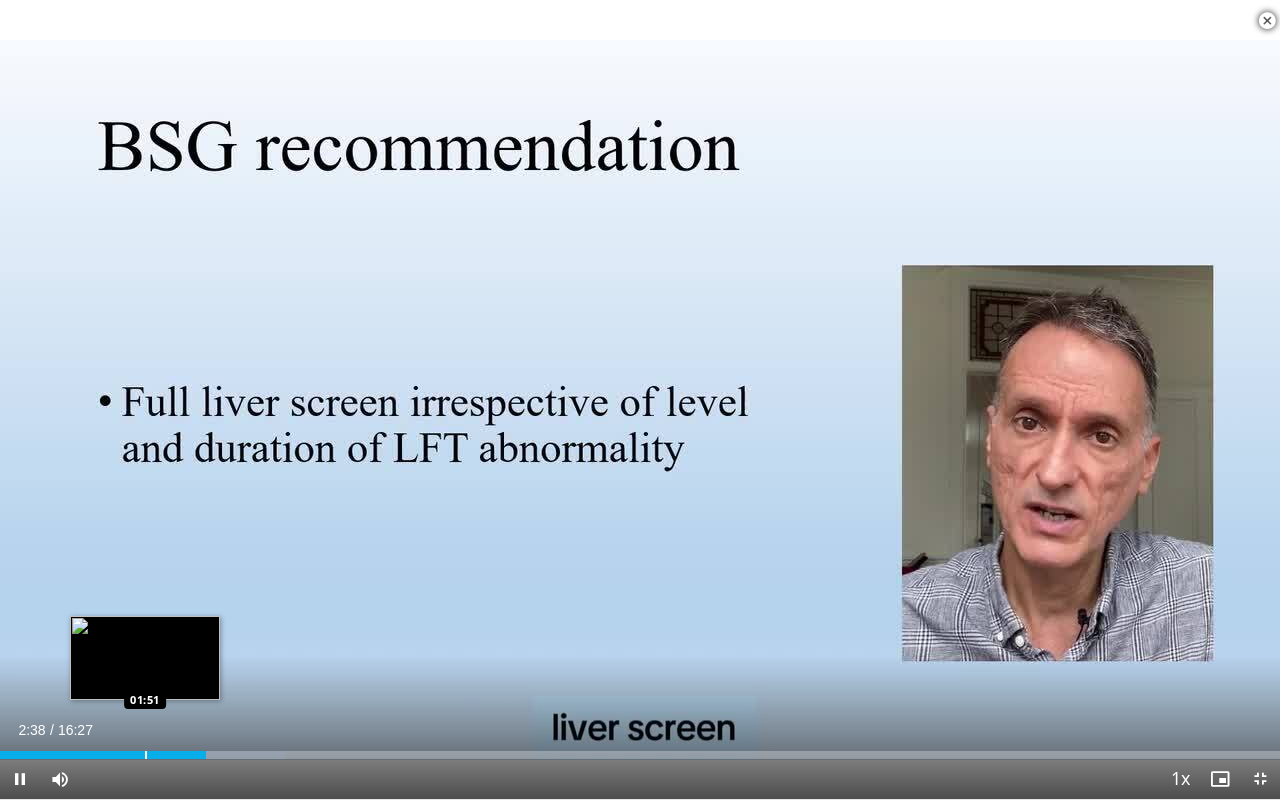 click on "**********" at bounding box center [640, 400] 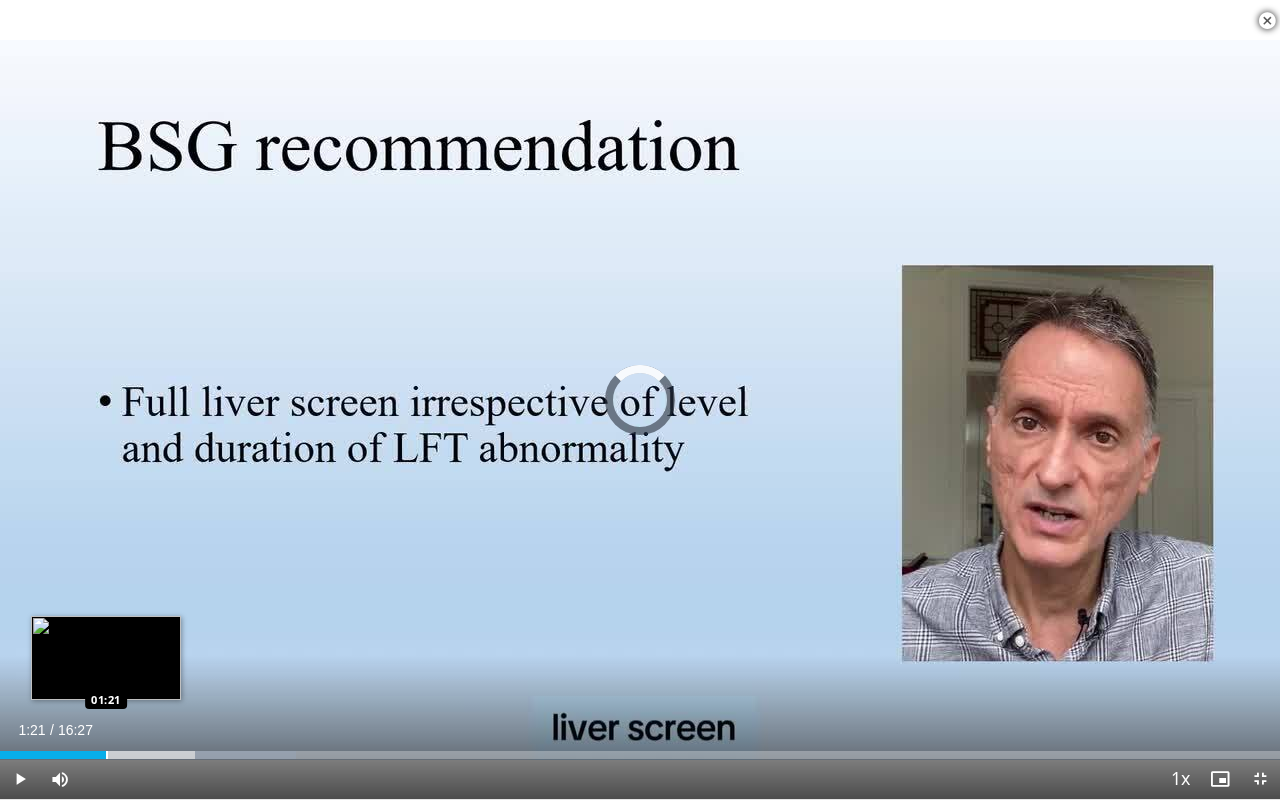 click at bounding box center [107, 755] 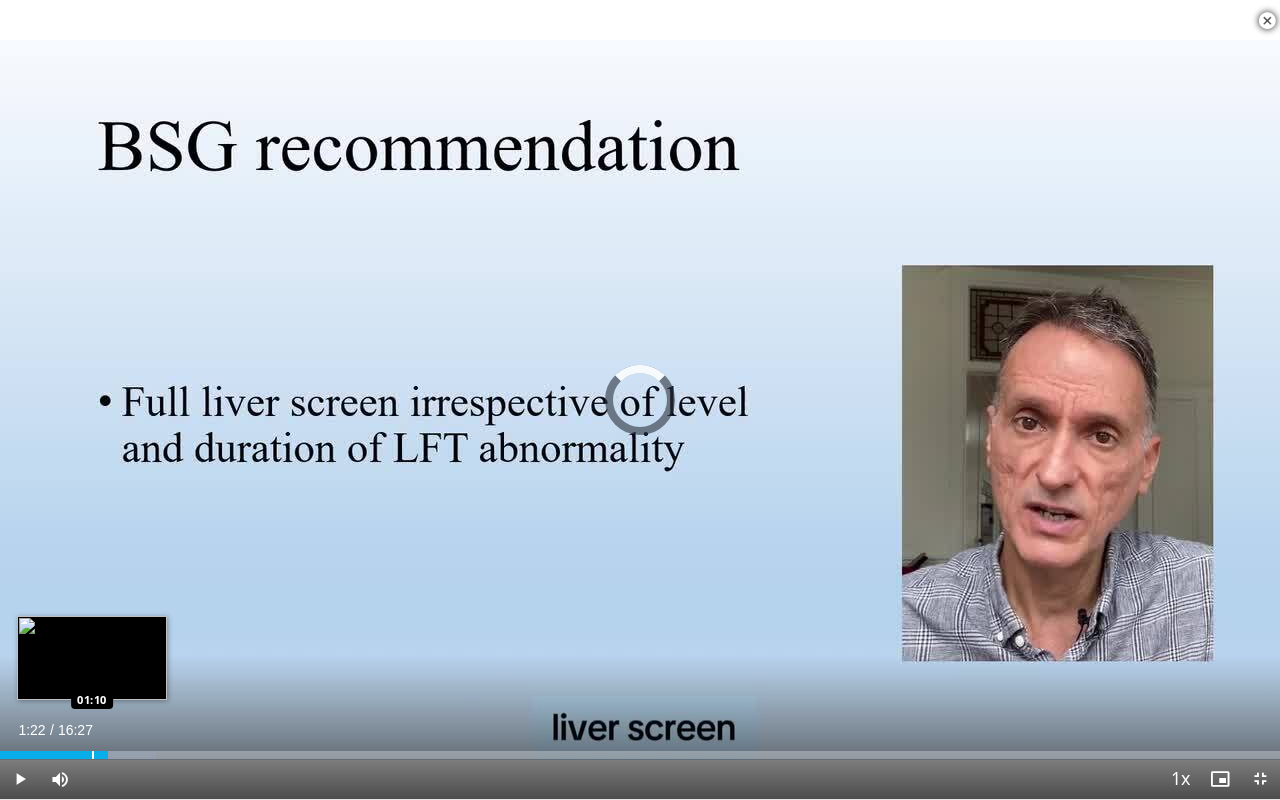 click at bounding box center [93, 755] 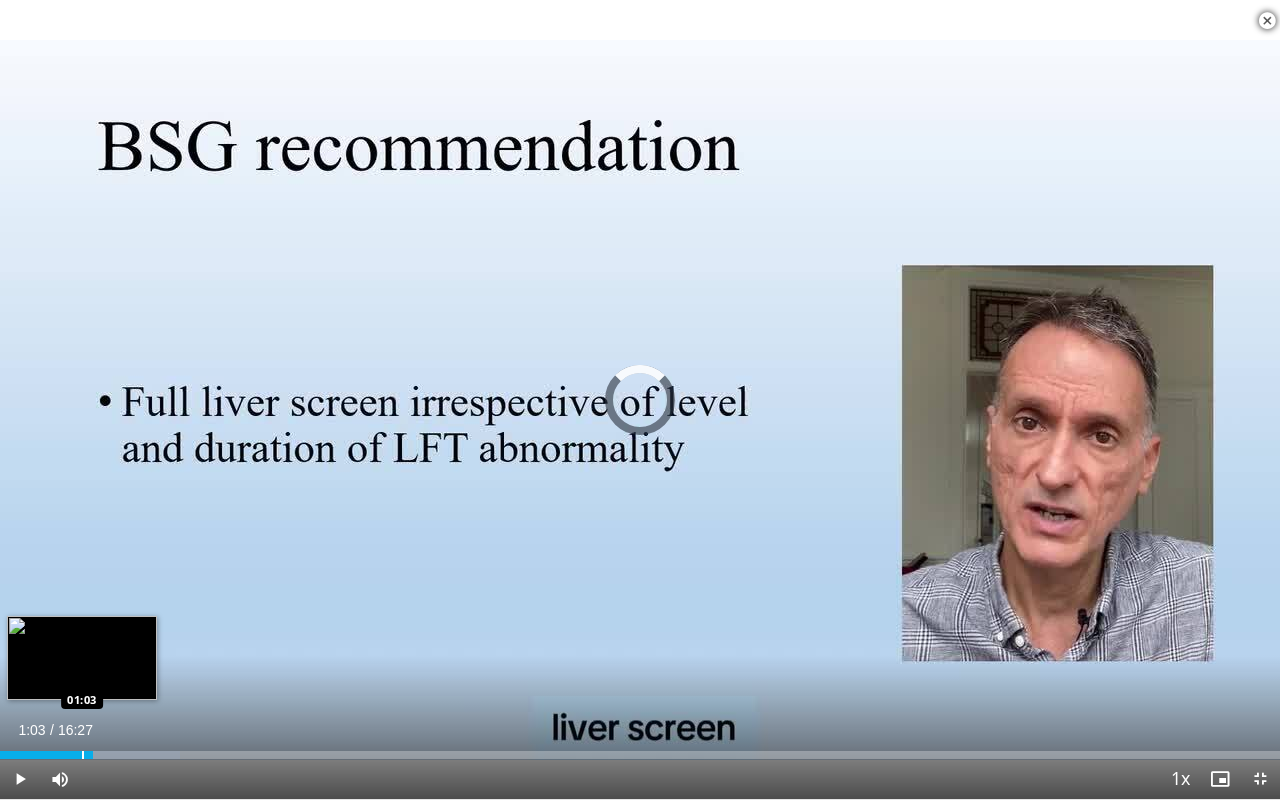 click at bounding box center [83, 755] 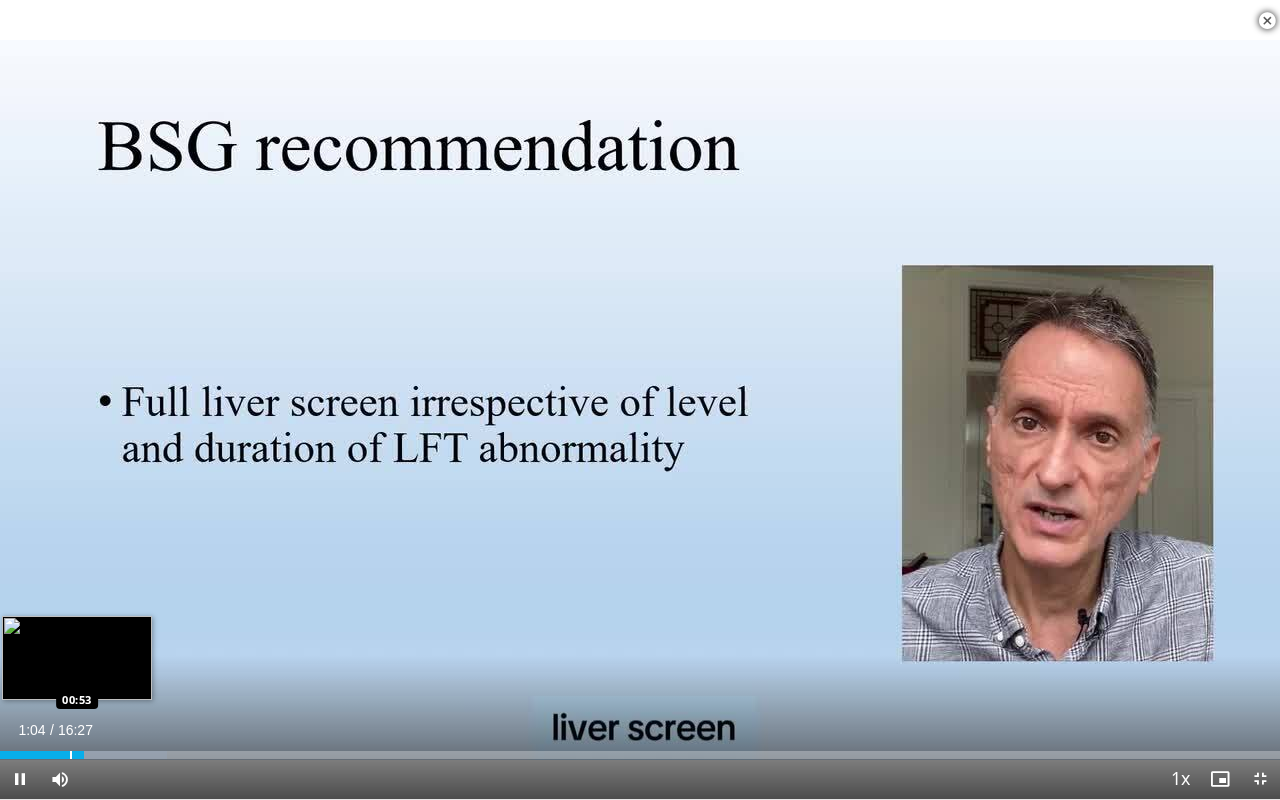 click at bounding box center [71, 755] 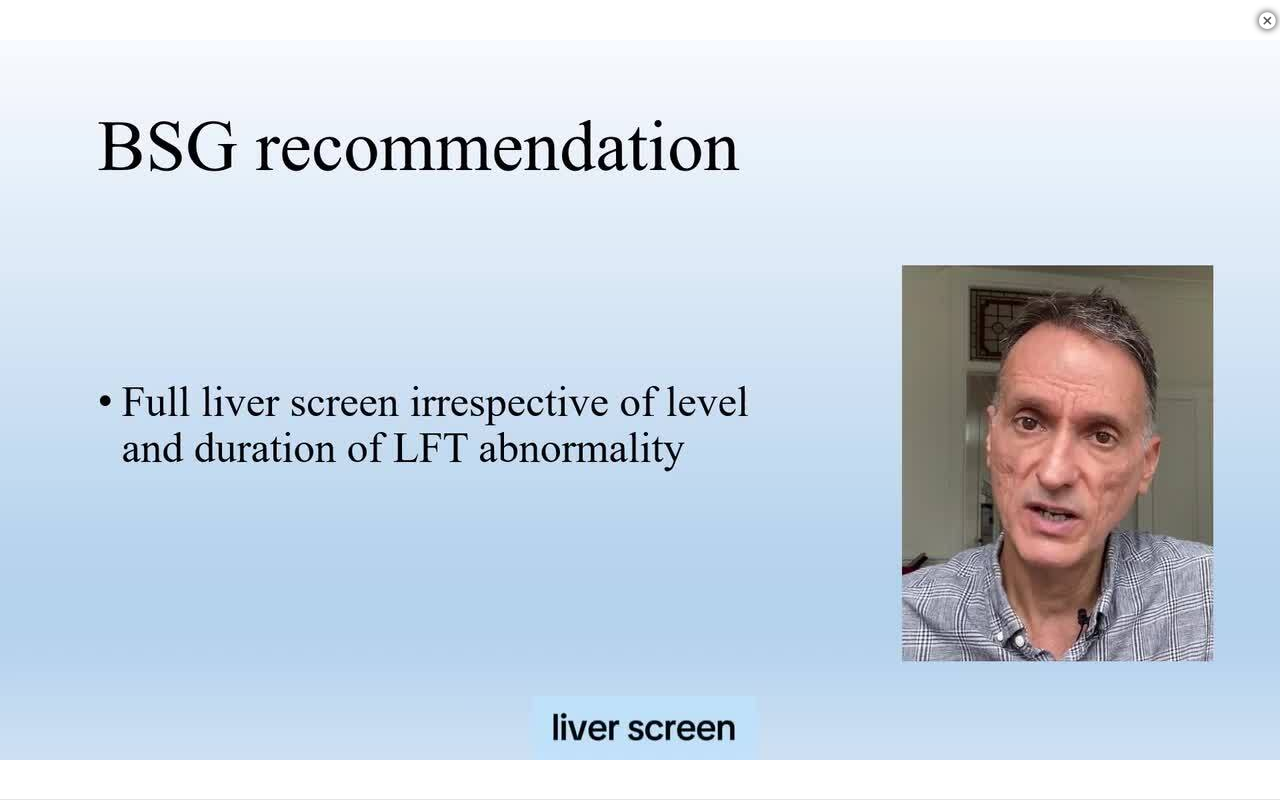 click on "10 seconds
Tap to unmute" at bounding box center (640, 399) 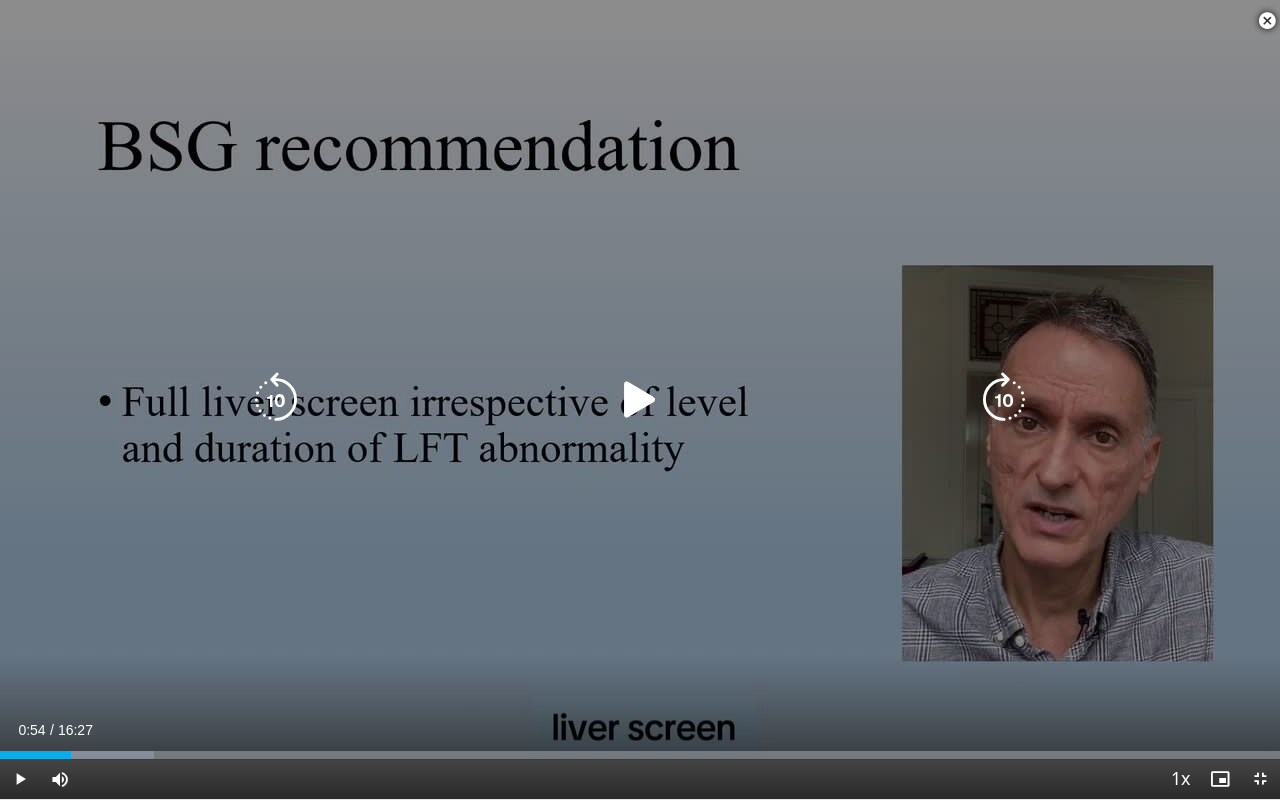 click at bounding box center [640, 400] 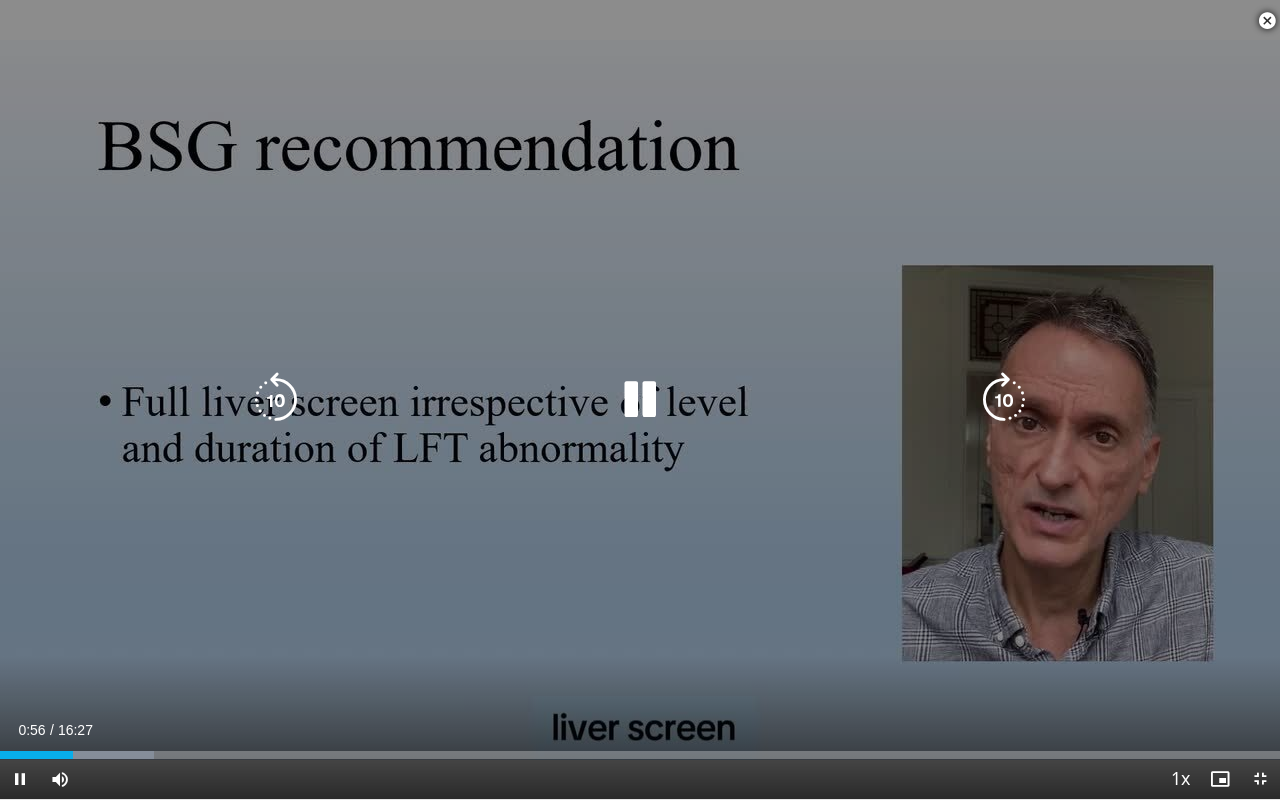 click at bounding box center (640, 400) 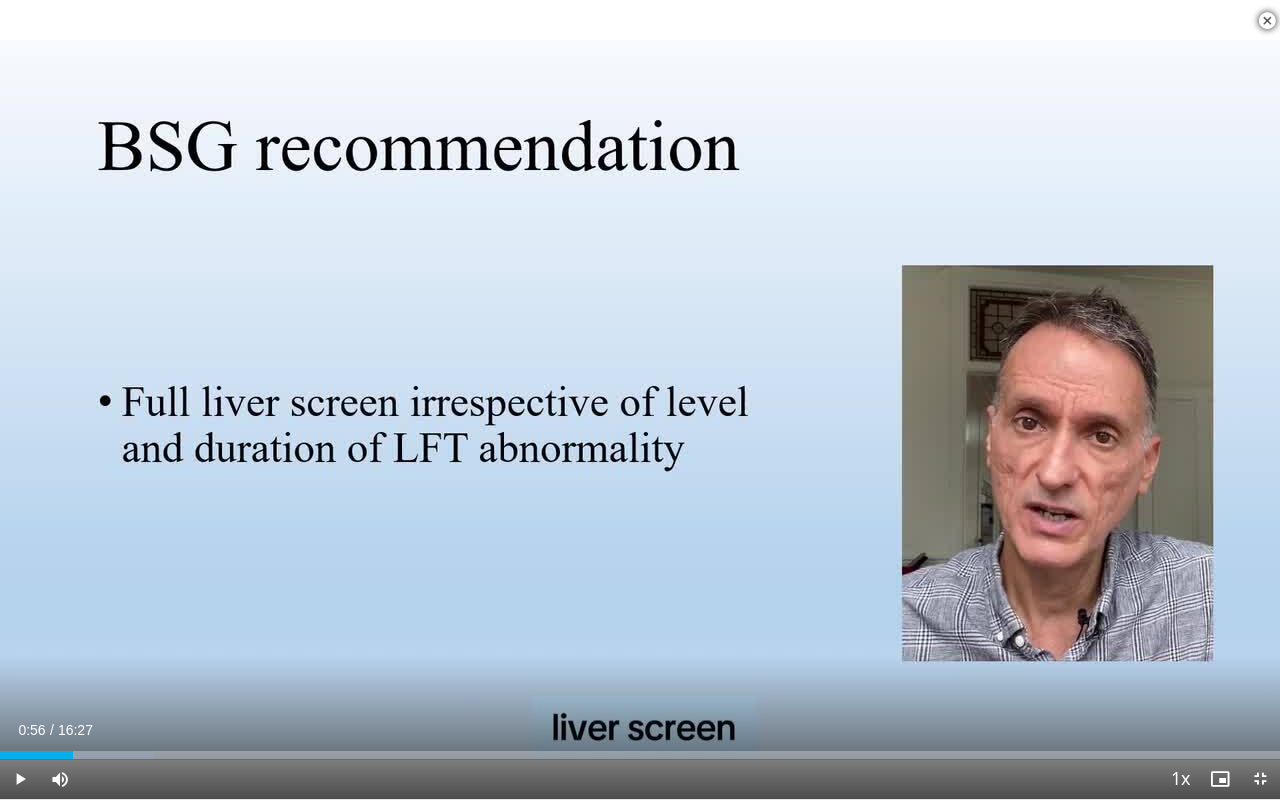 click on "10 seconds
Tap to unmute" at bounding box center [640, 399] 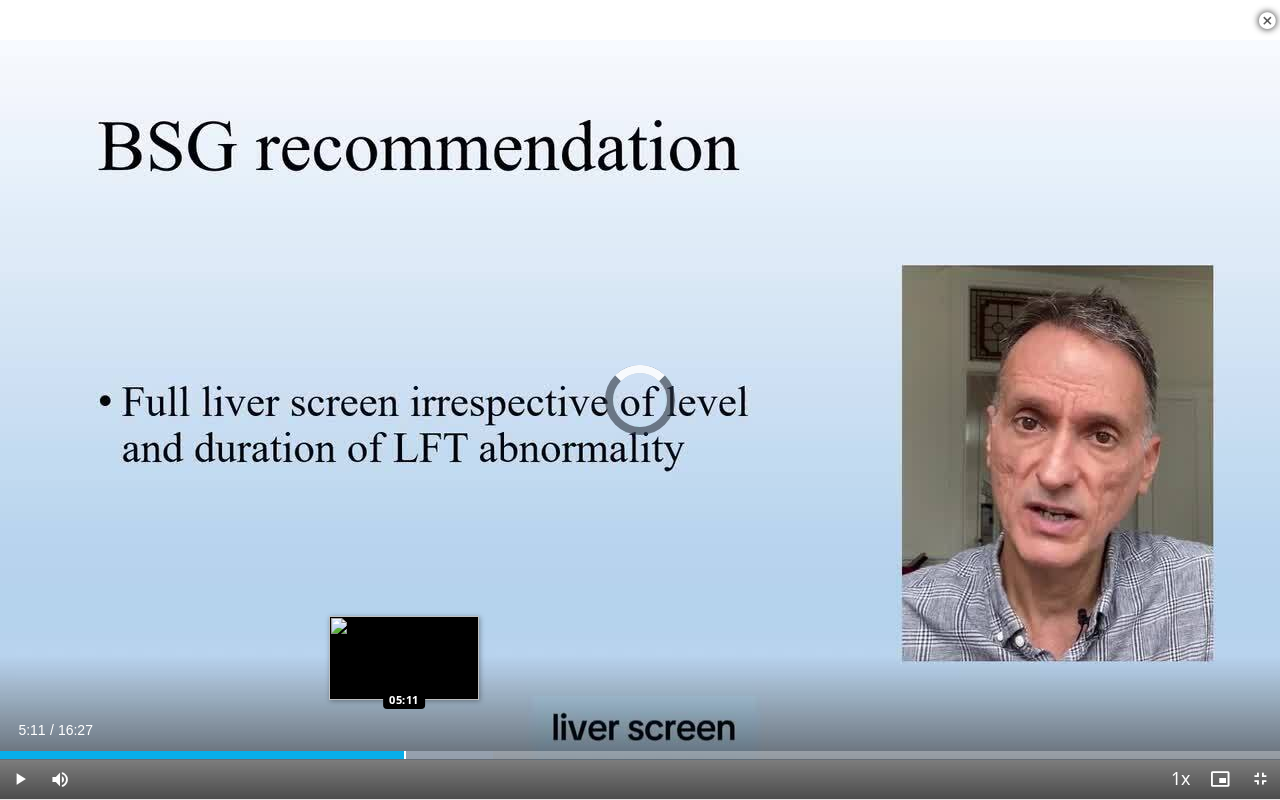 click at bounding box center [405, 755] 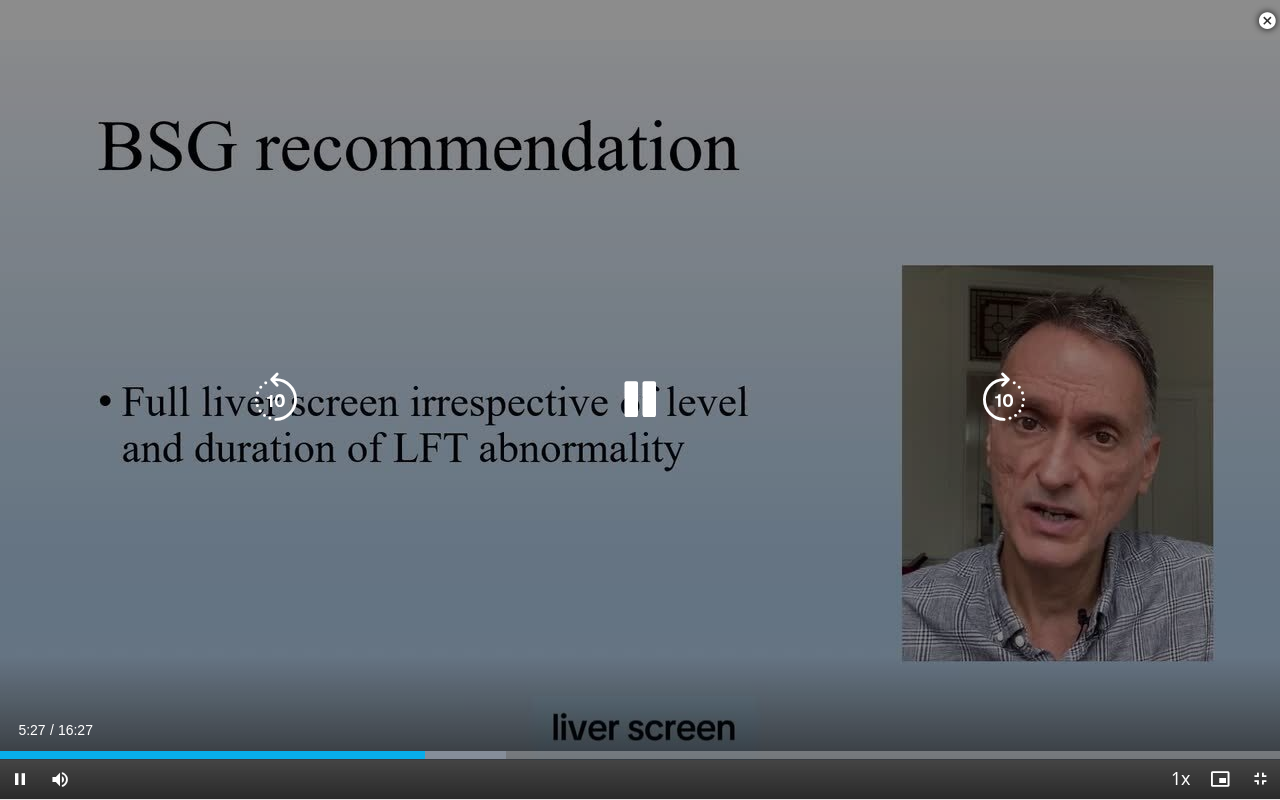 click on "10 seconds
Tap to unmute" at bounding box center [640, 399] 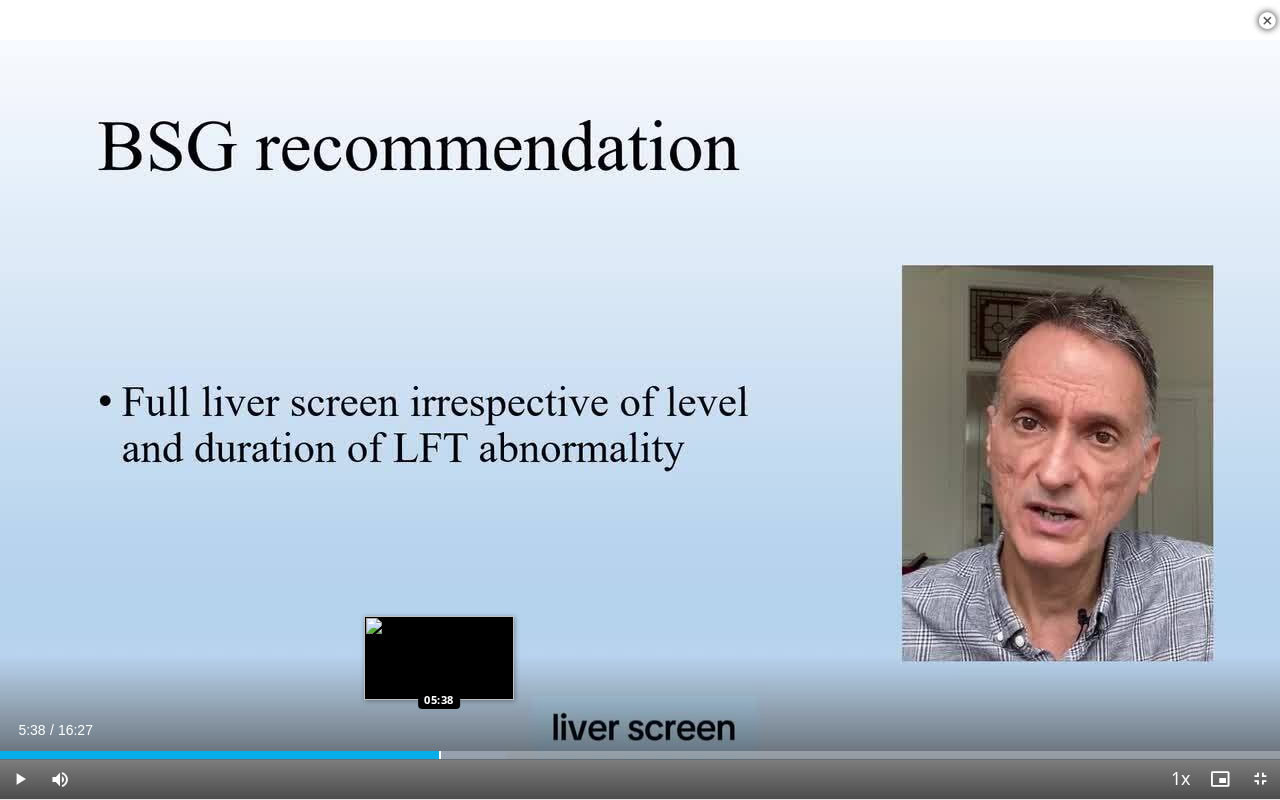 click at bounding box center [440, 755] 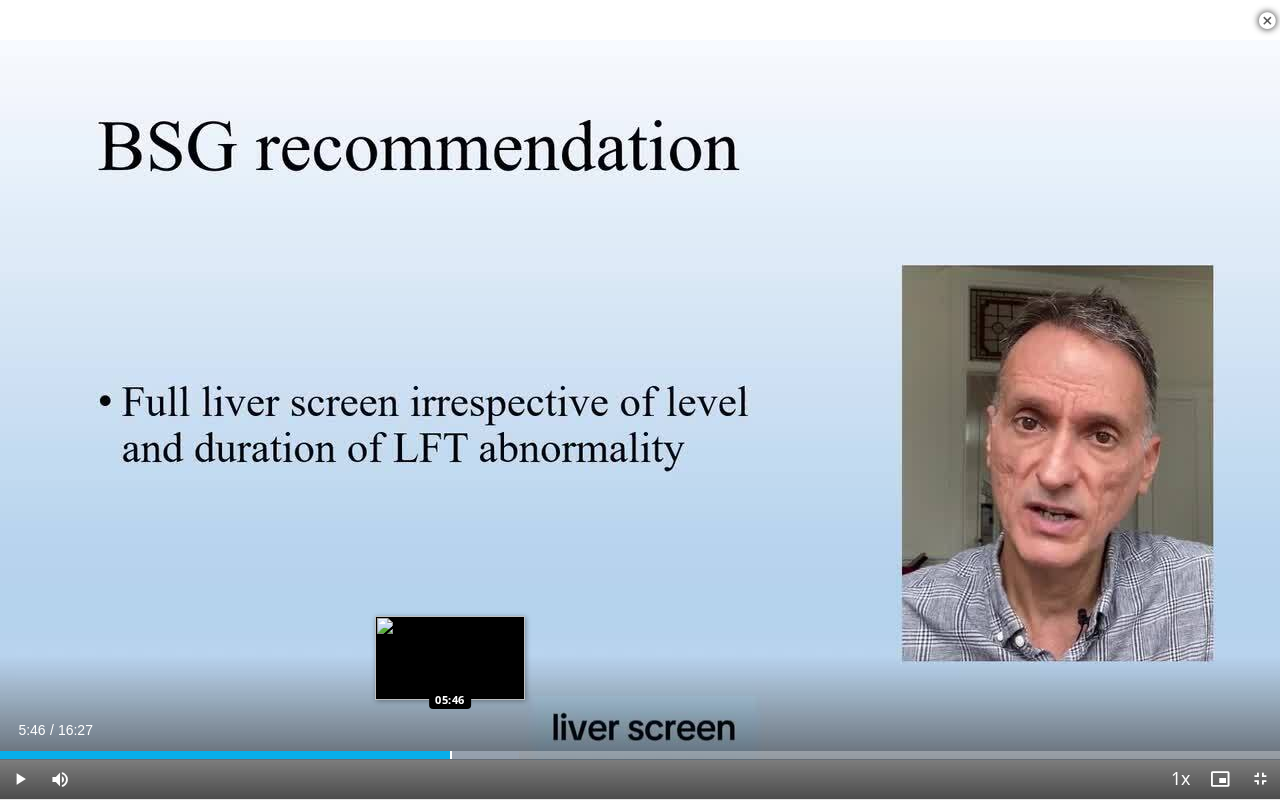 click at bounding box center [451, 755] 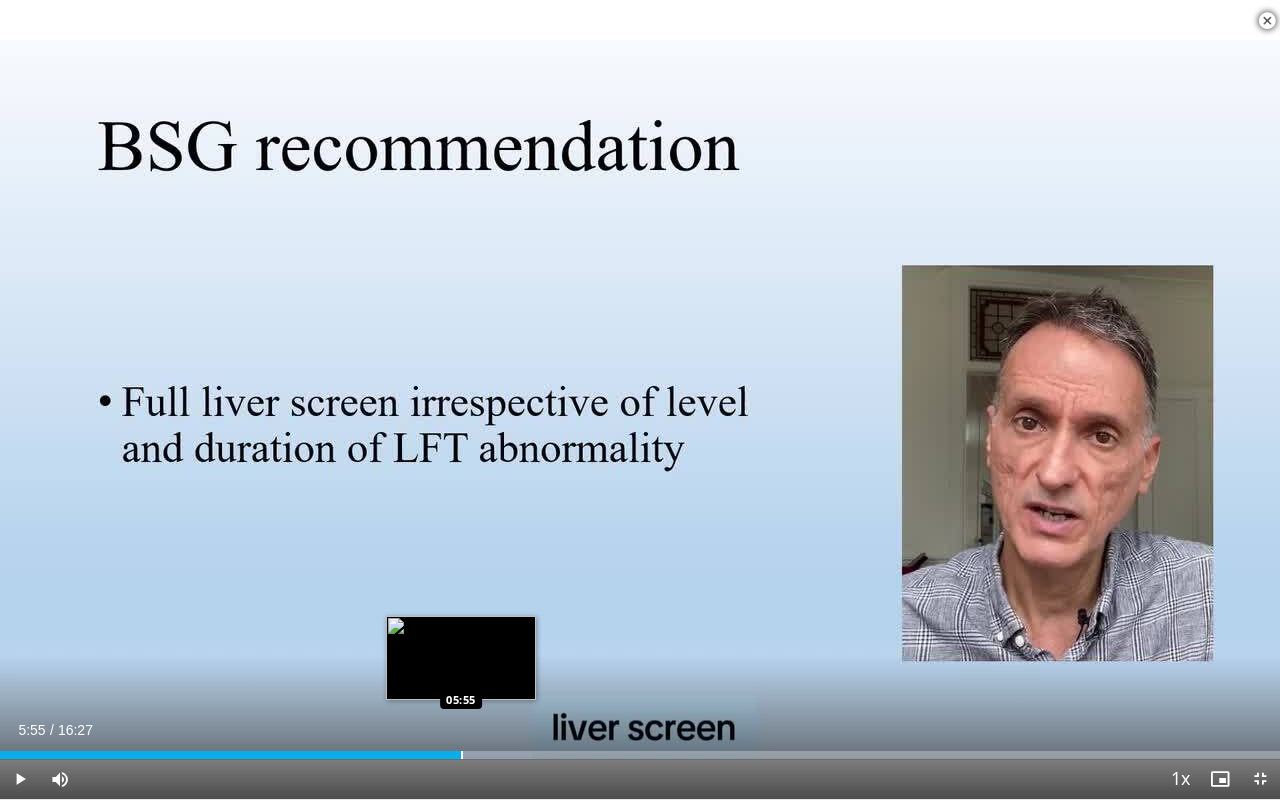 click at bounding box center [462, 755] 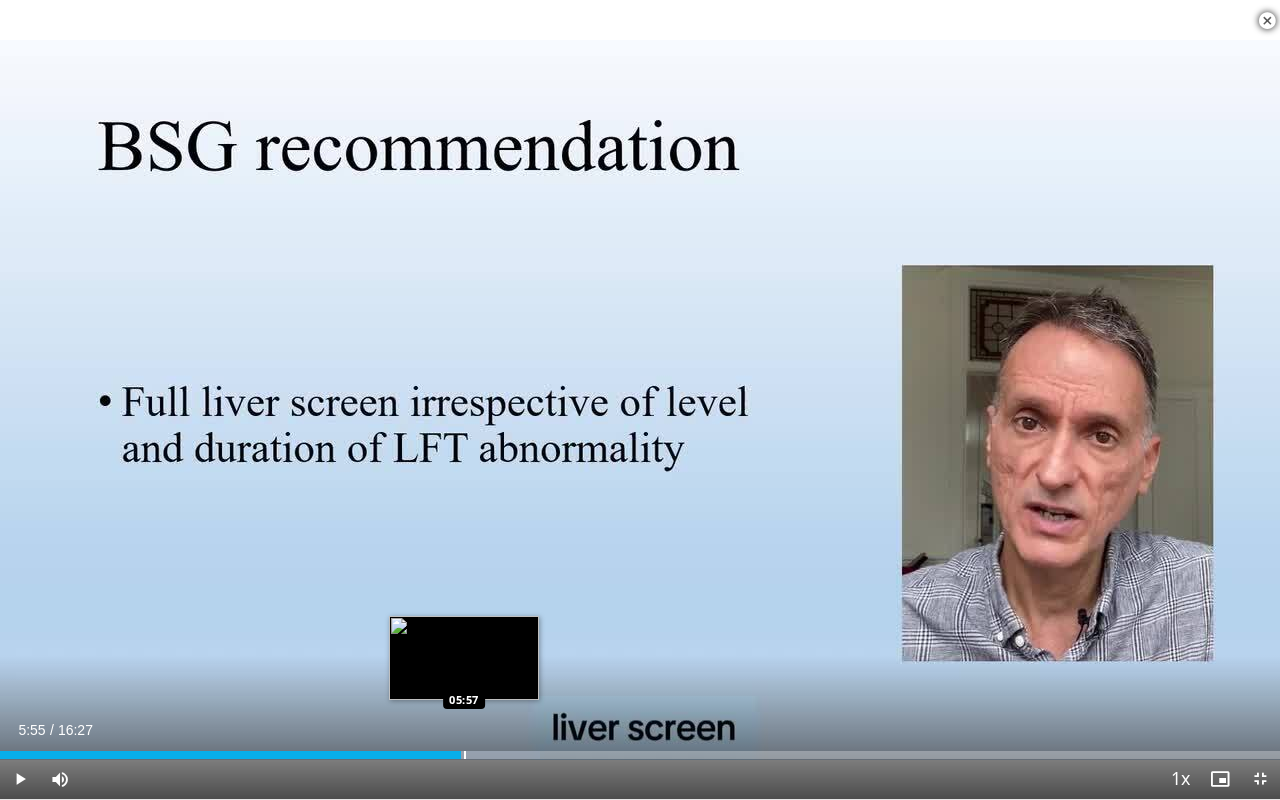 click at bounding box center (465, 755) 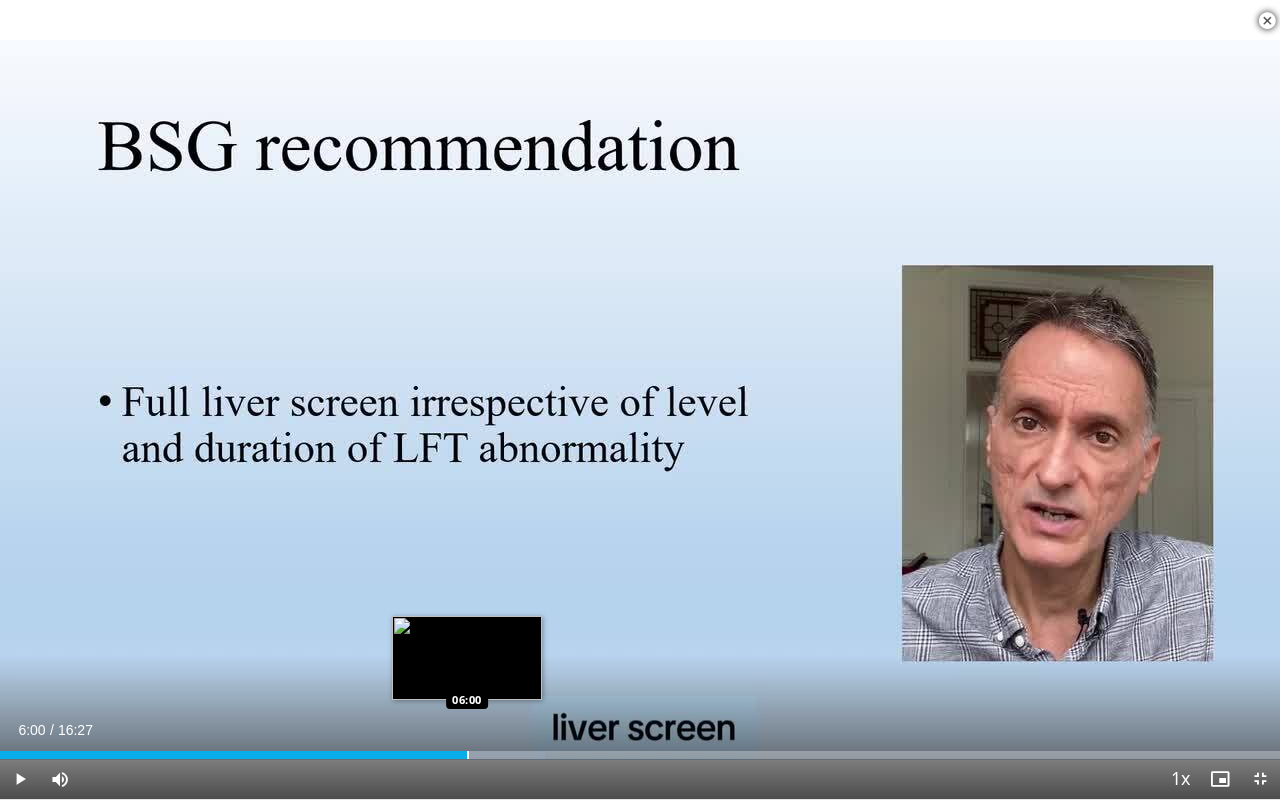 click at bounding box center (468, 755) 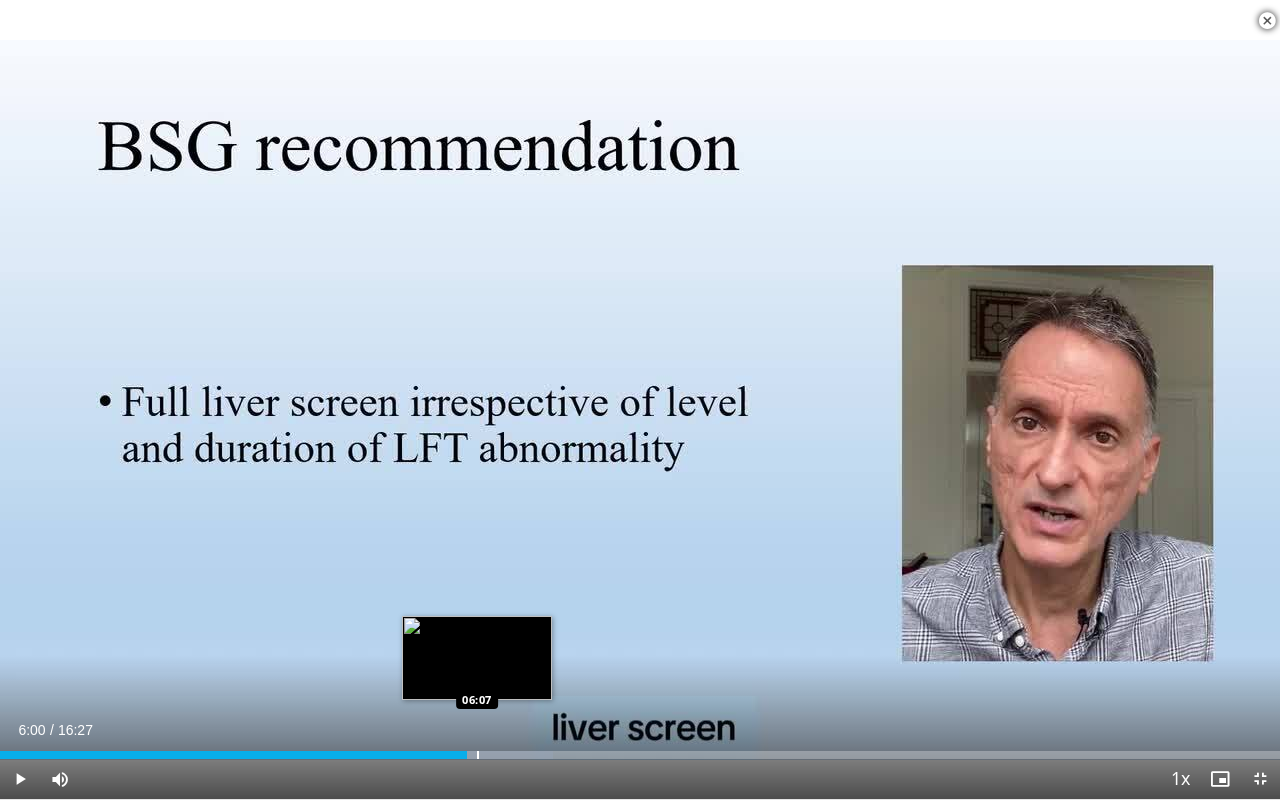 click at bounding box center (478, 755) 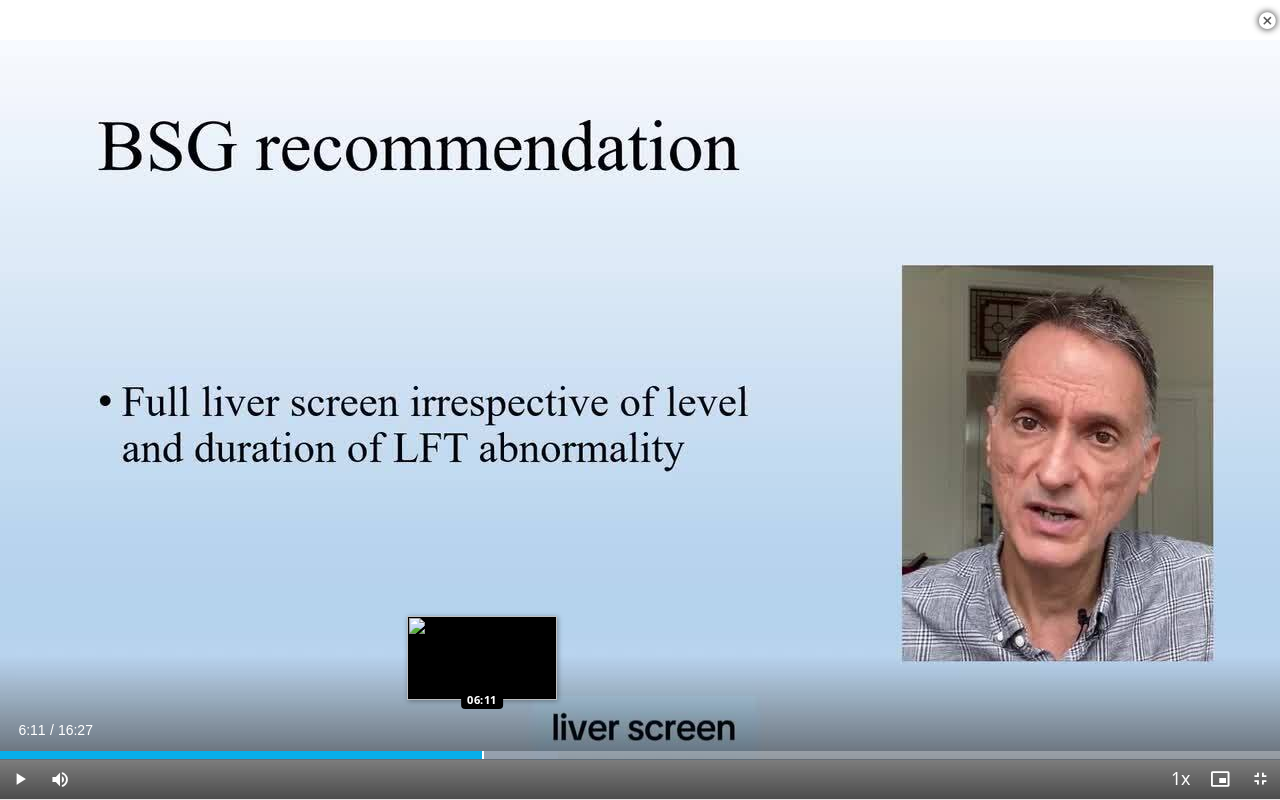 click at bounding box center (483, 755) 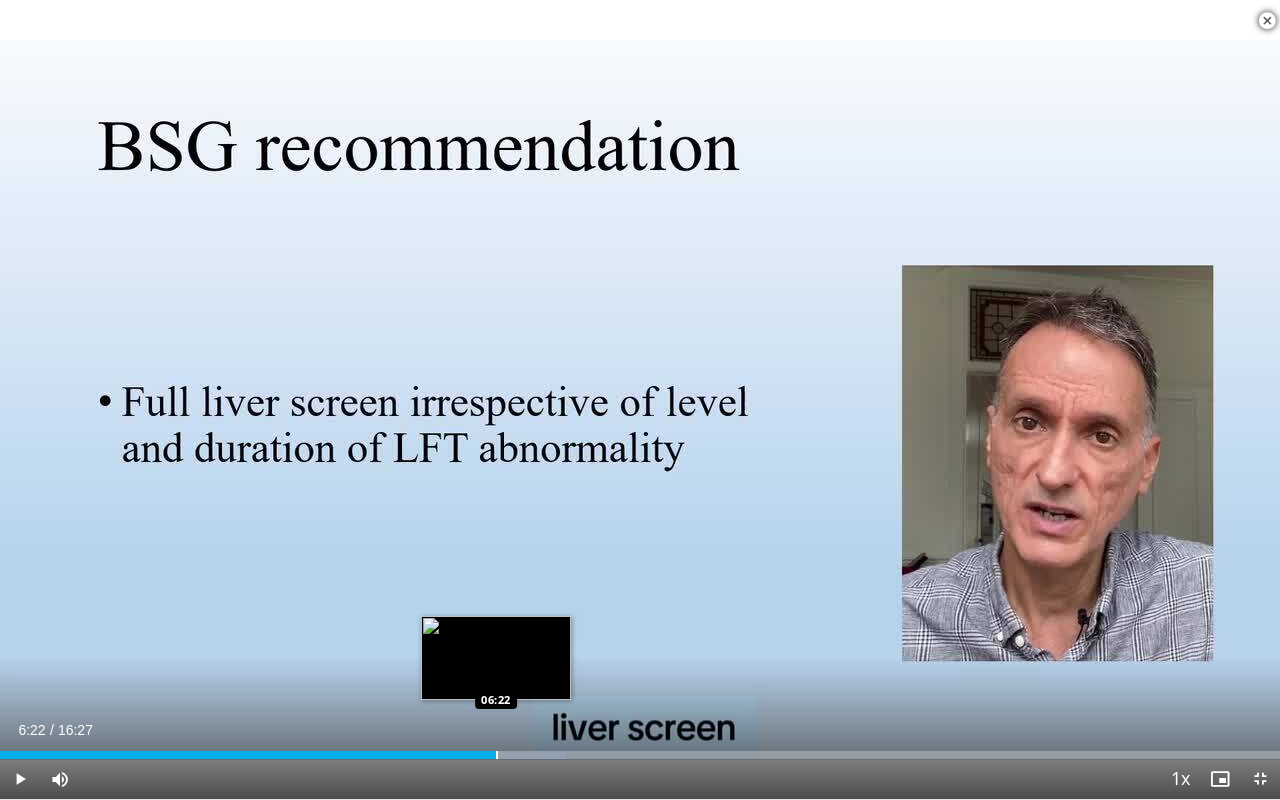 click at bounding box center [497, 755] 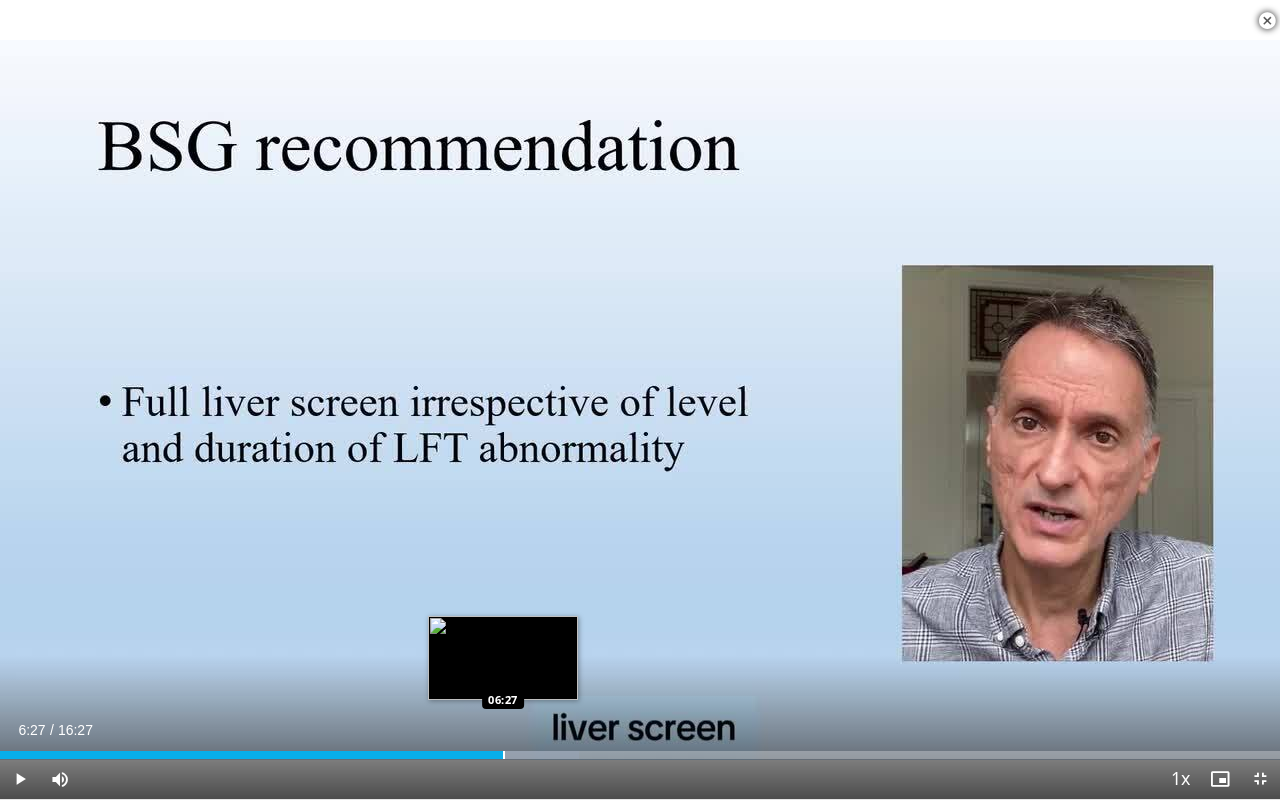 click at bounding box center (504, 755) 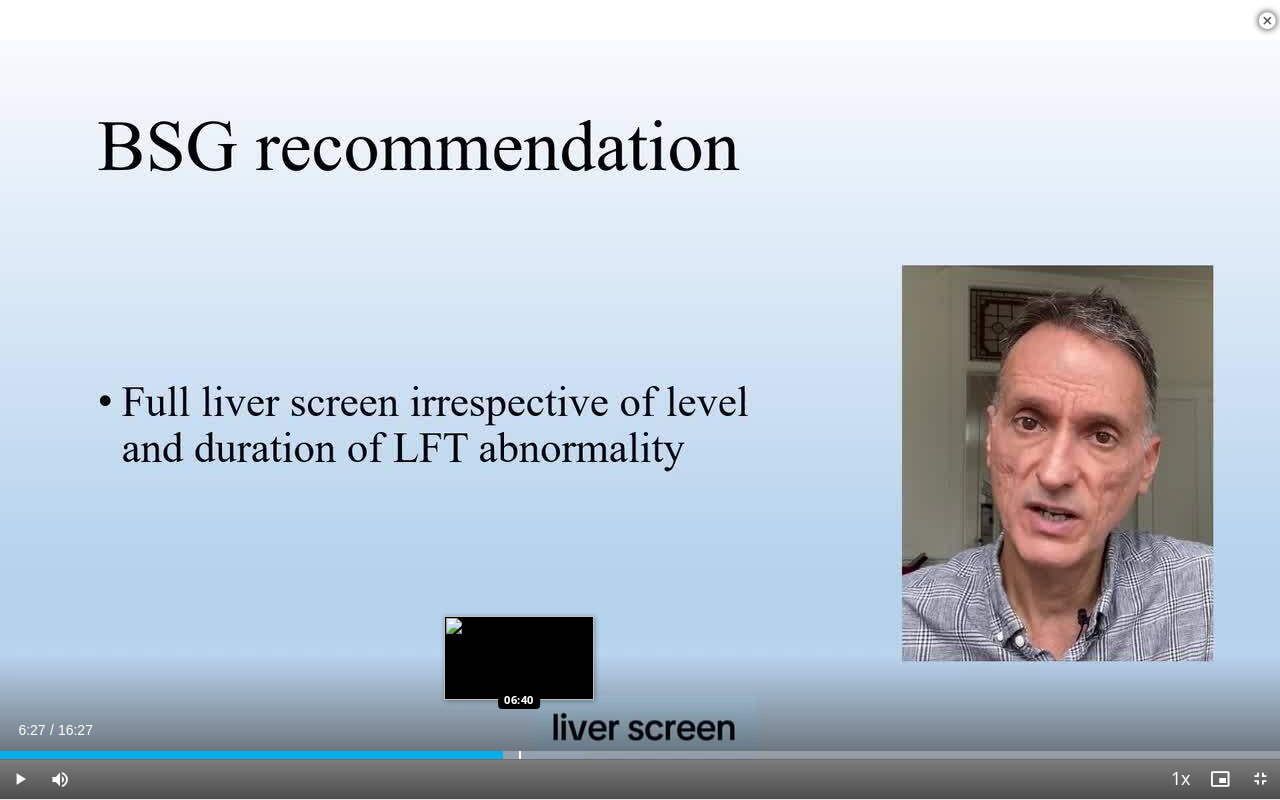 click at bounding box center [520, 755] 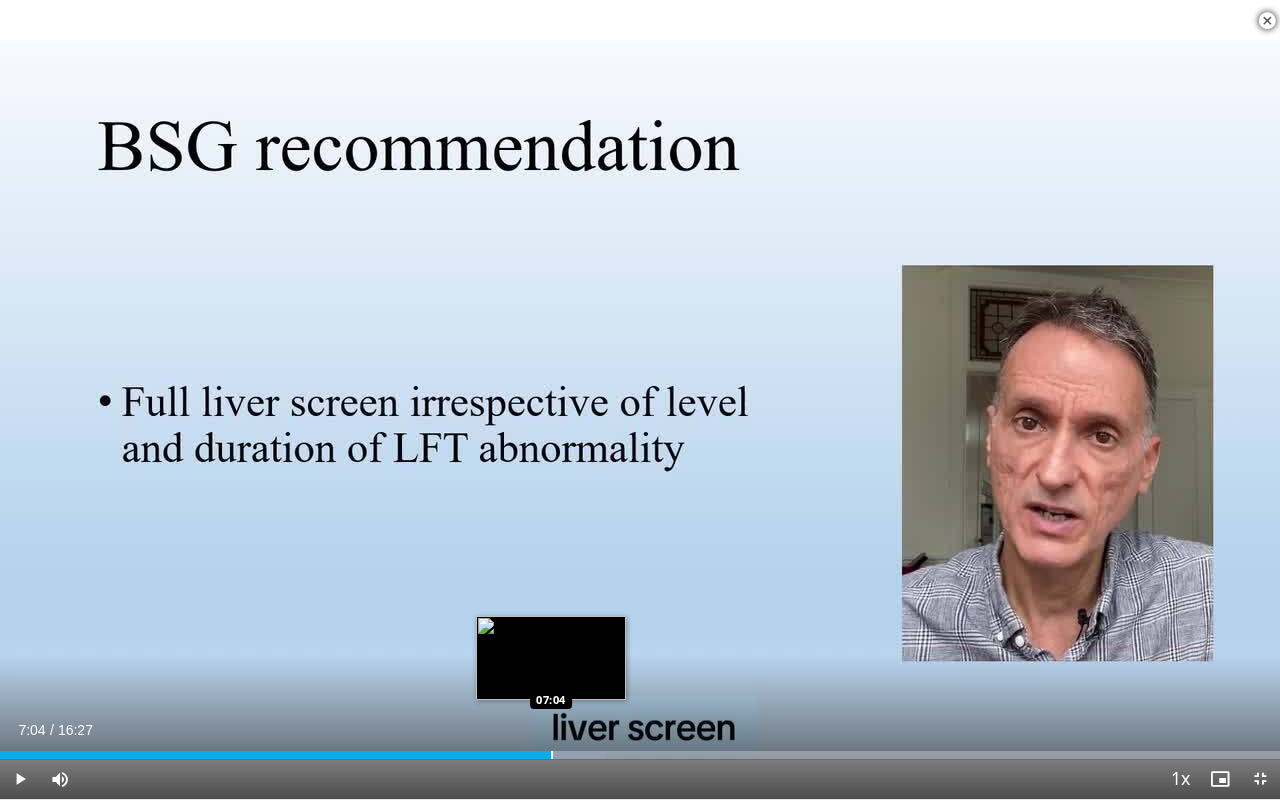 click at bounding box center (552, 755) 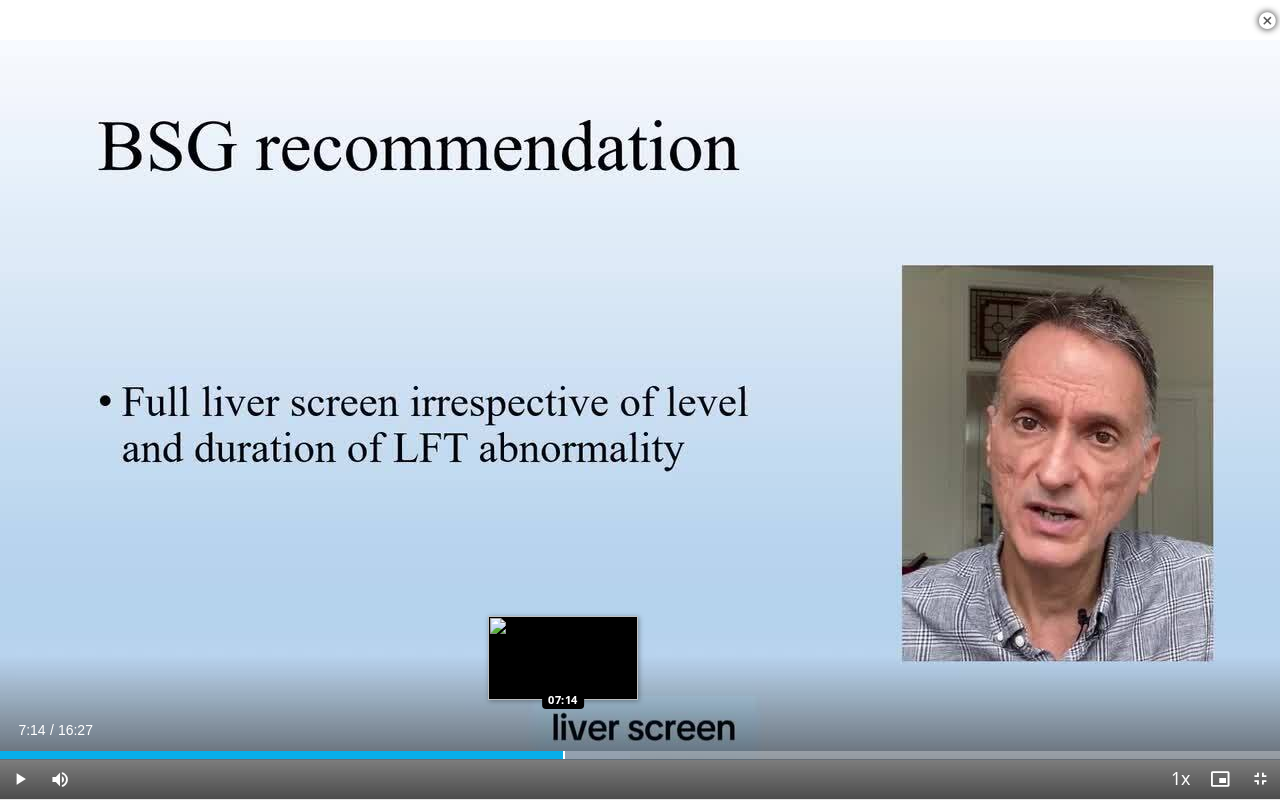 click at bounding box center (564, 755) 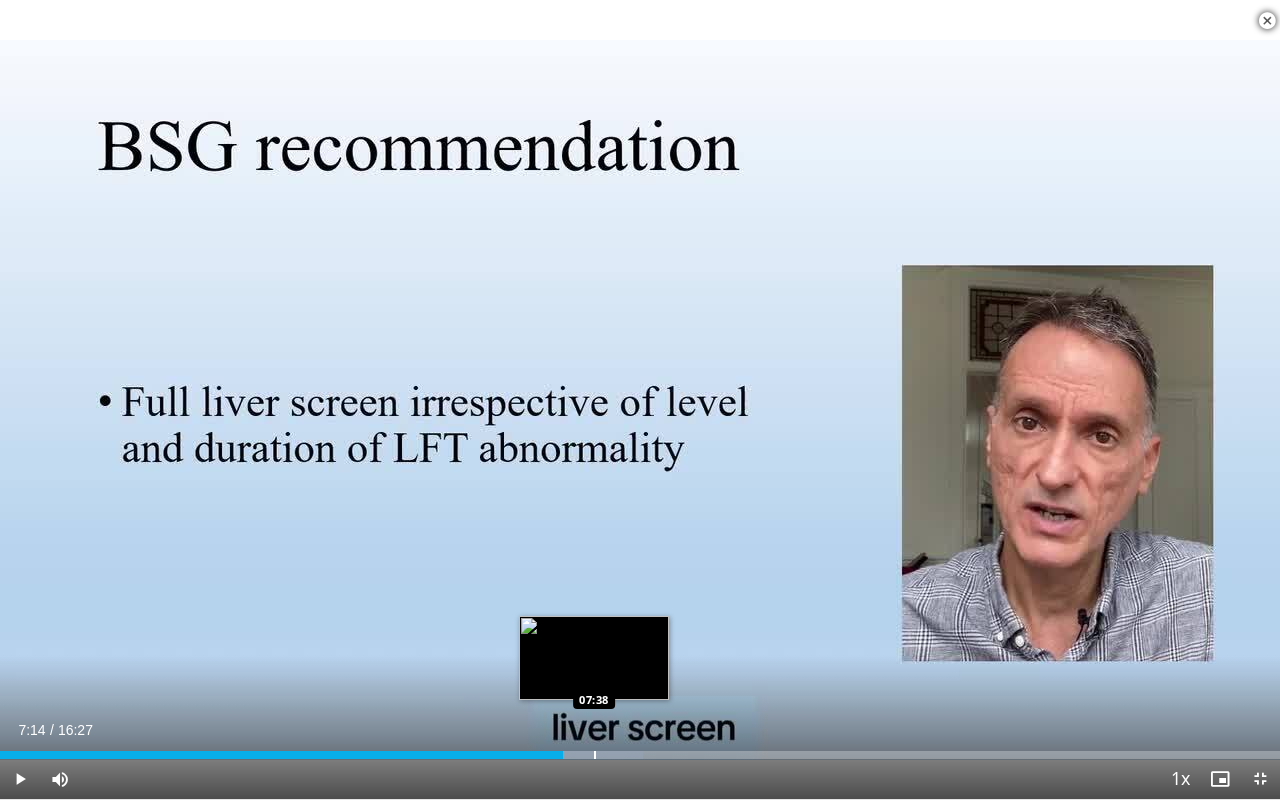 click on "Loaded :  50.25% 07:14 07:38" at bounding box center (640, 755) 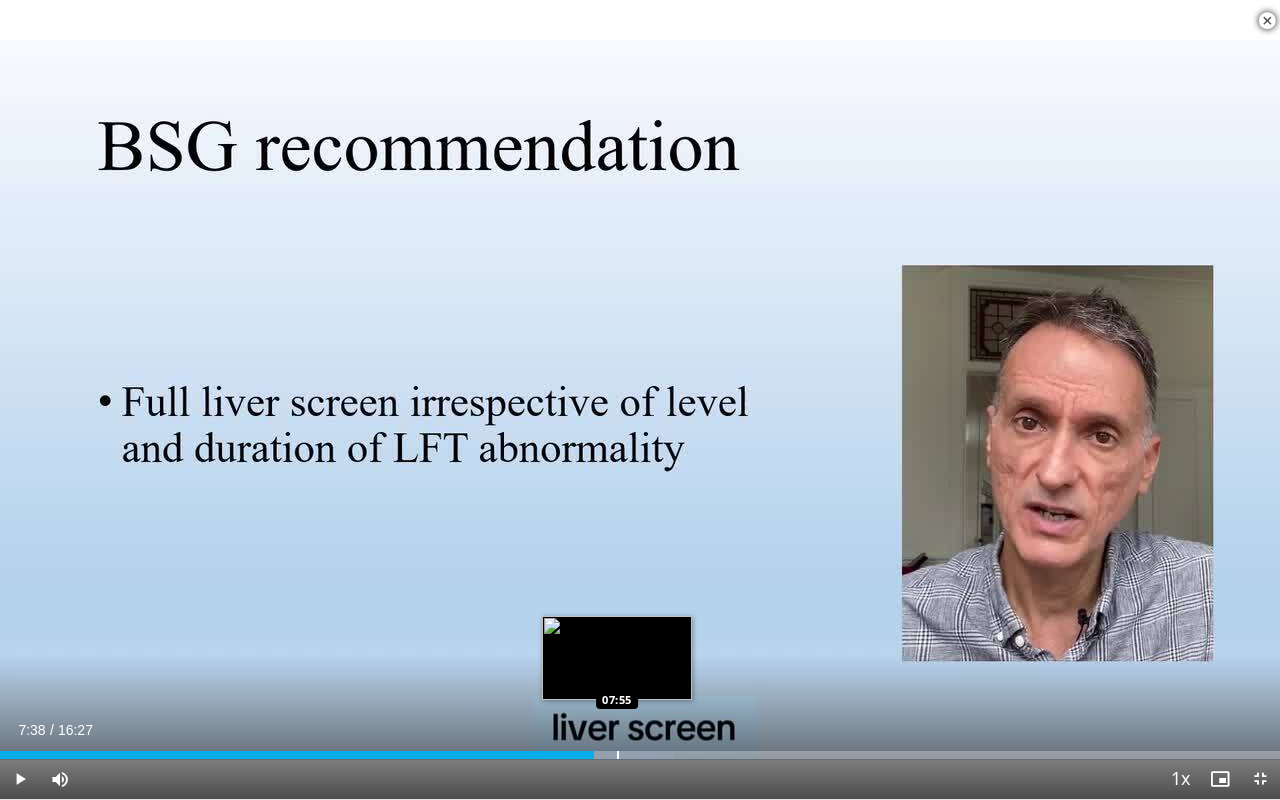 click on "Loaded :  52.68% 07:38 07:55" at bounding box center [640, 749] 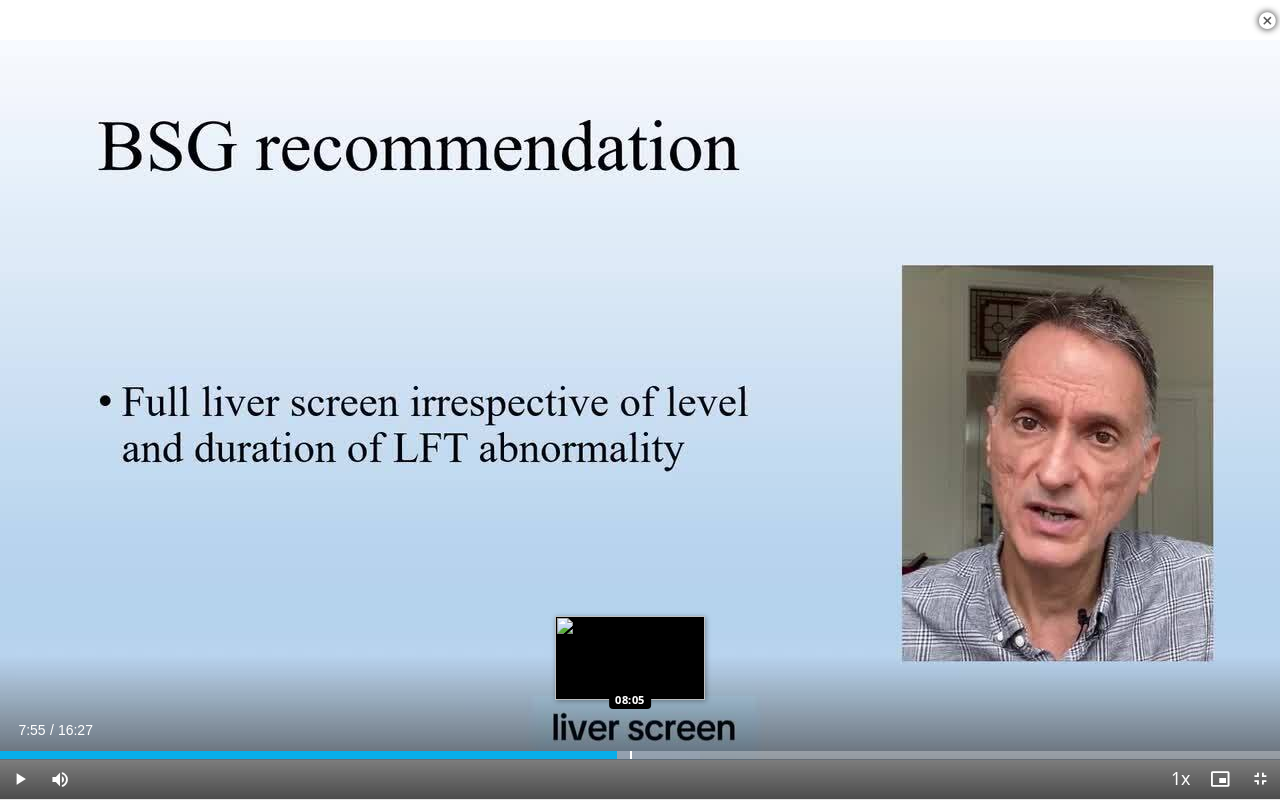click at bounding box center (631, 755) 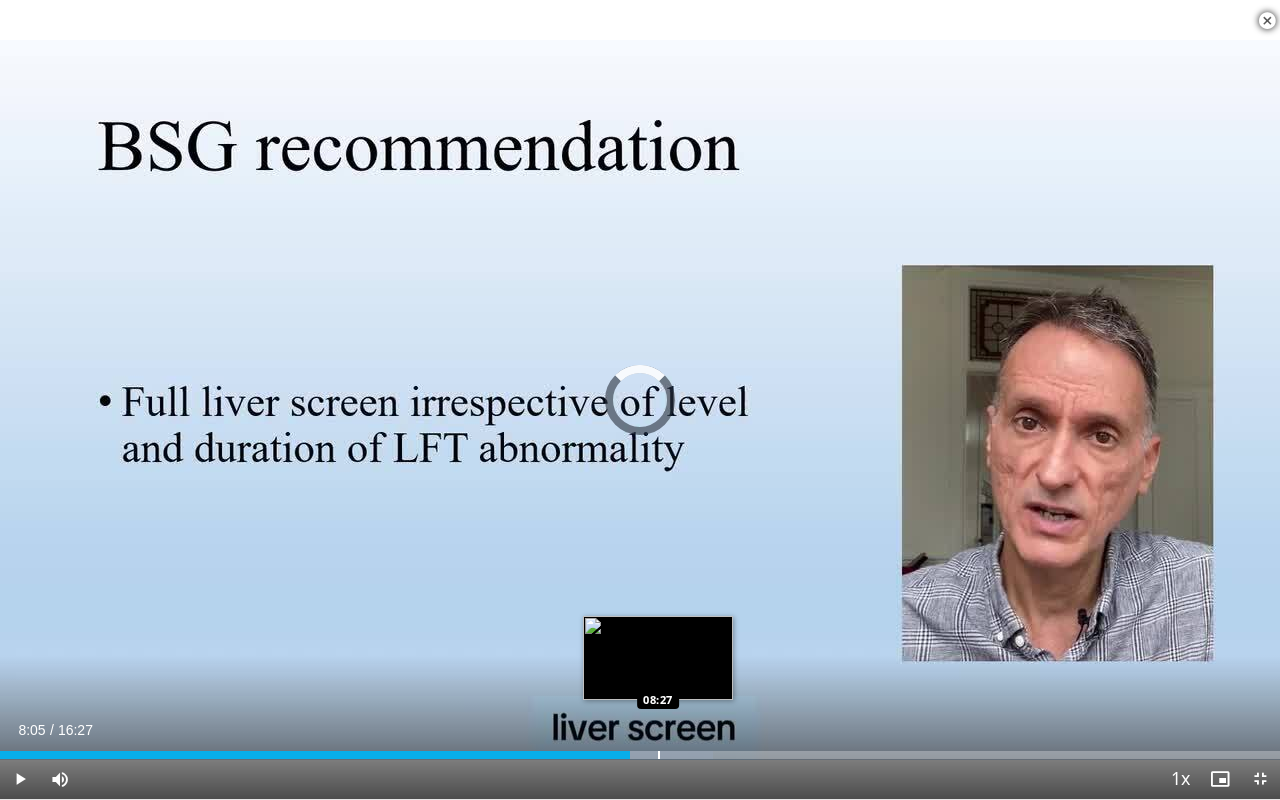 click at bounding box center [659, 755] 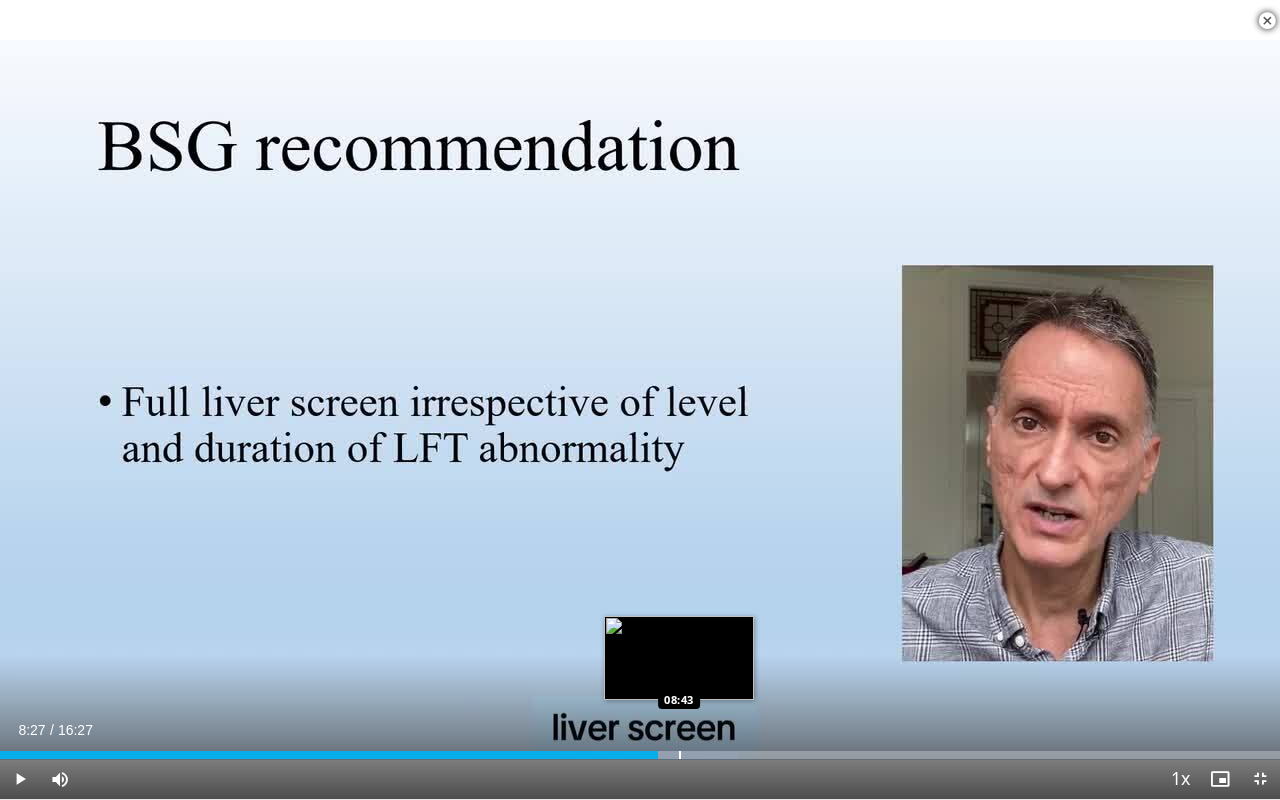 click at bounding box center [680, 755] 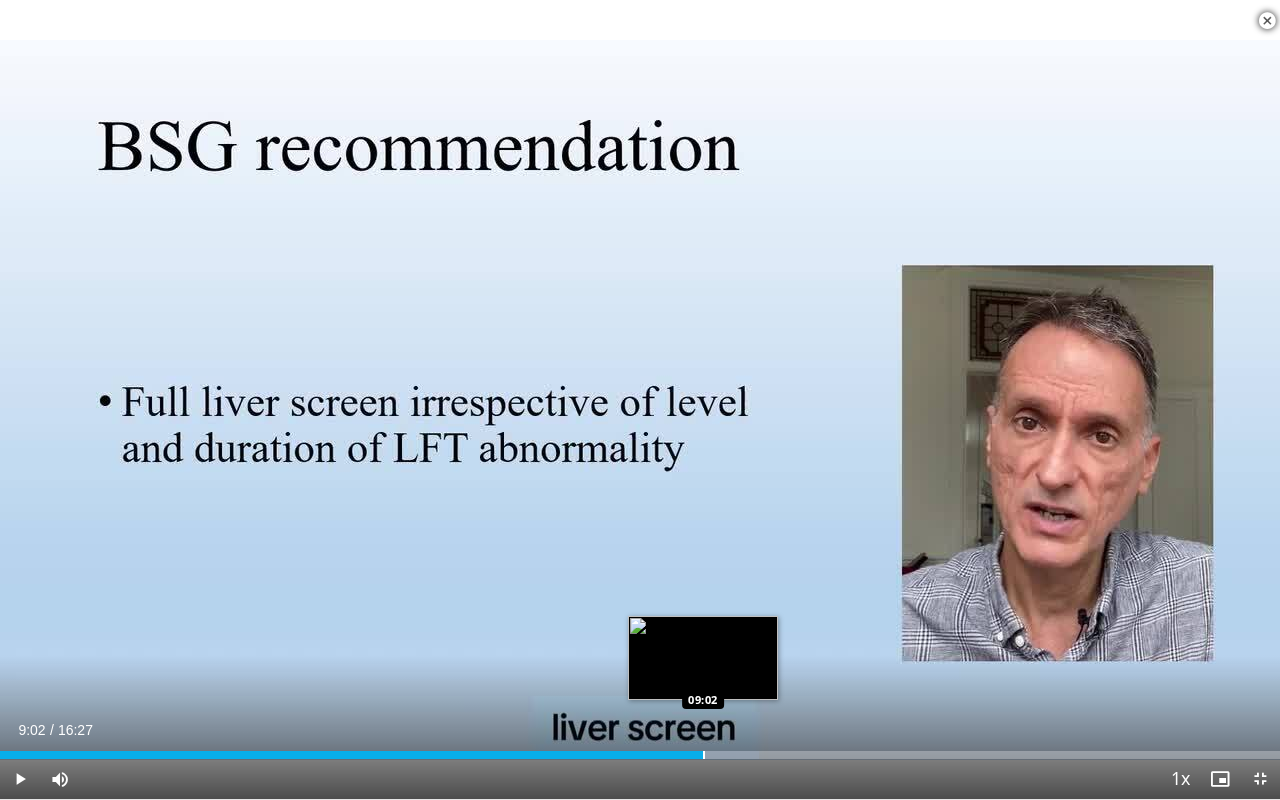 click at bounding box center [704, 755] 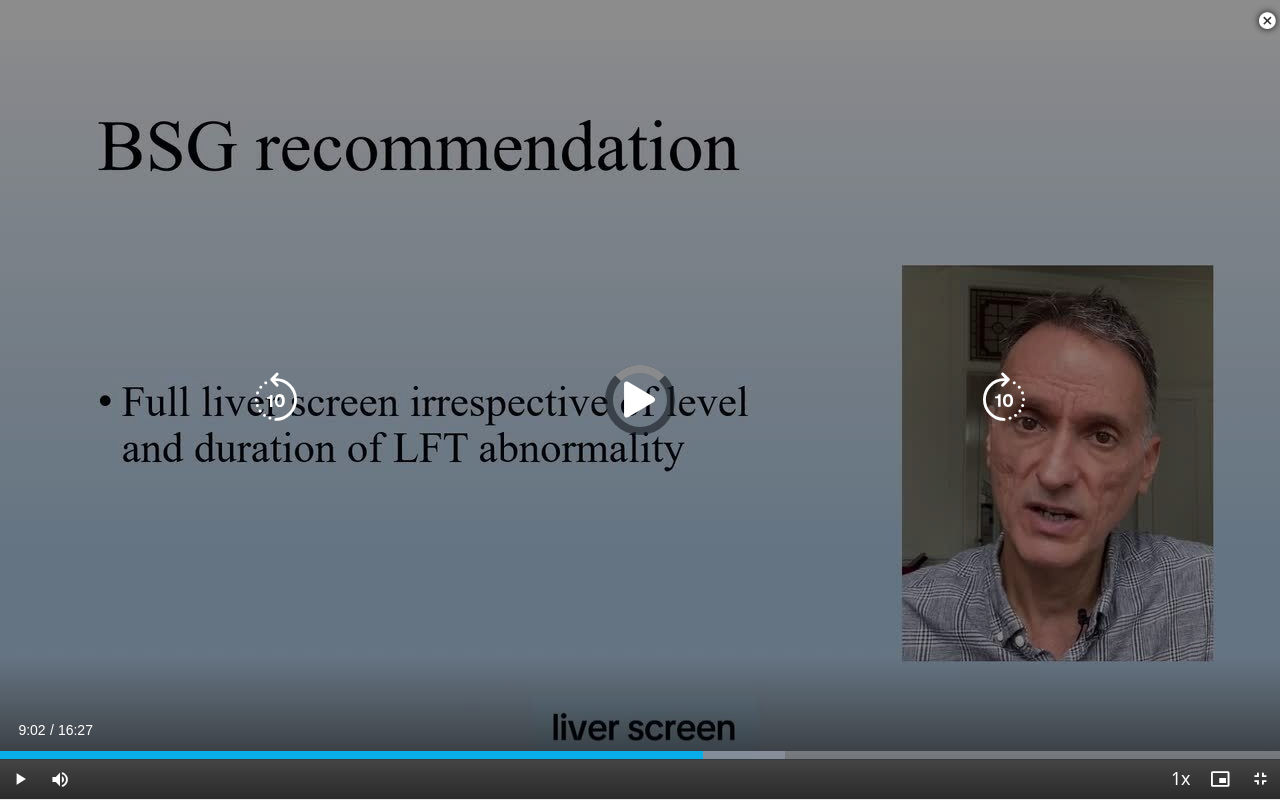 click at bounding box center (1267, 21) 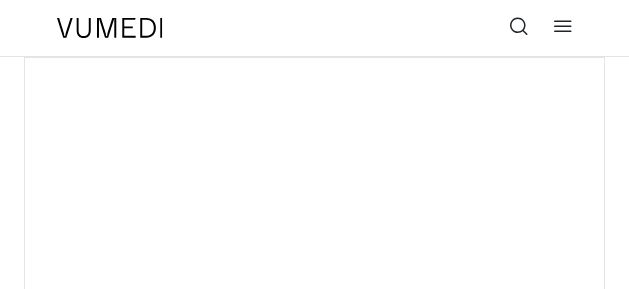 scroll, scrollTop: 0, scrollLeft: 0, axis: both 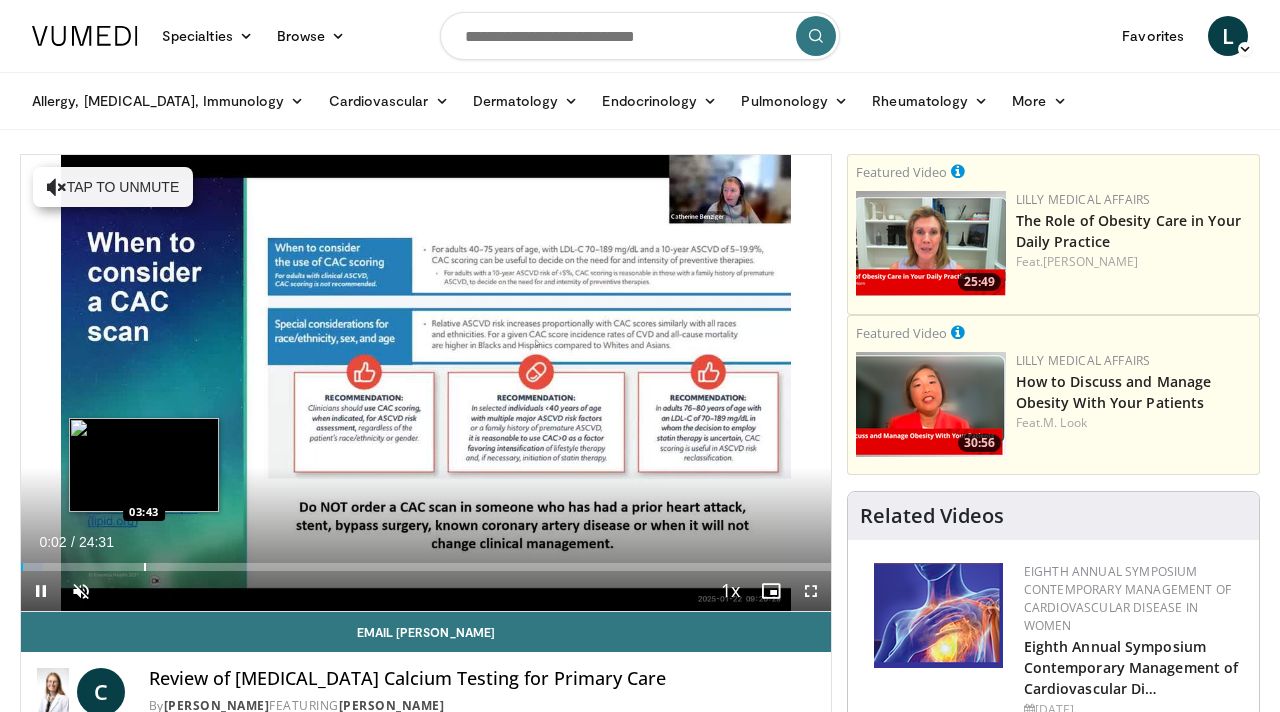 click at bounding box center [145, 567] 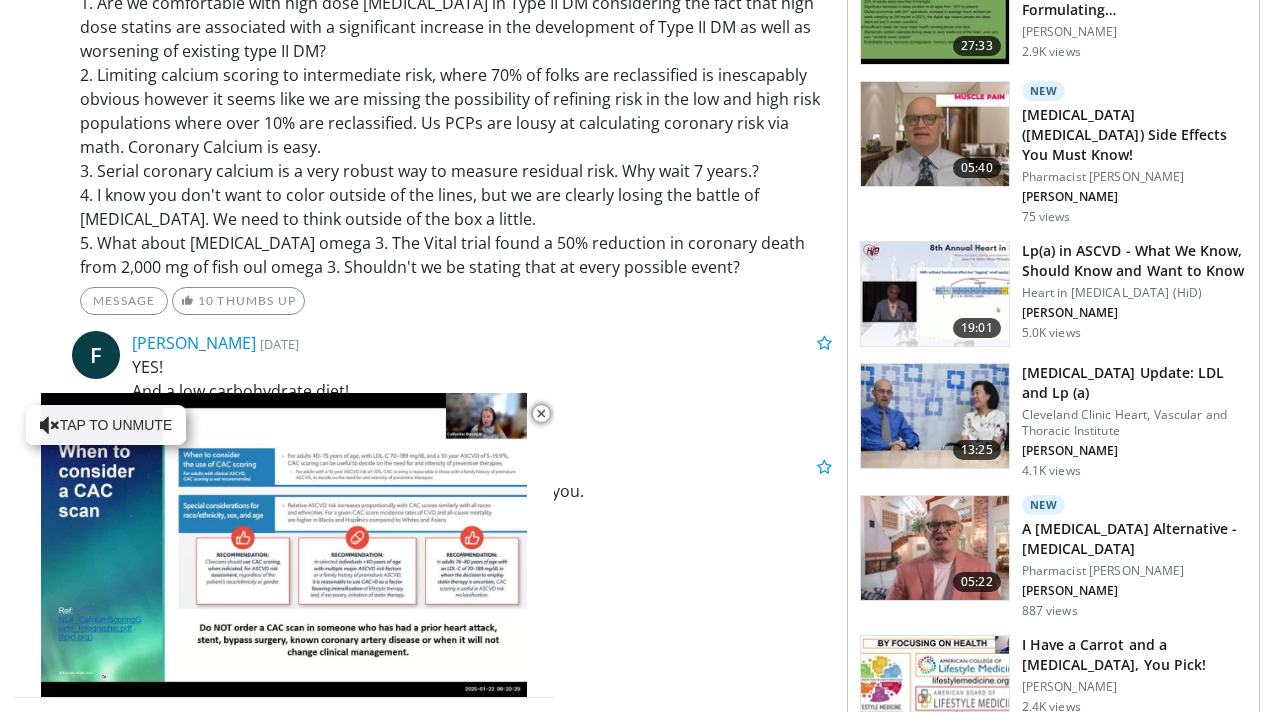 scroll, scrollTop: 2739, scrollLeft: 0, axis: vertical 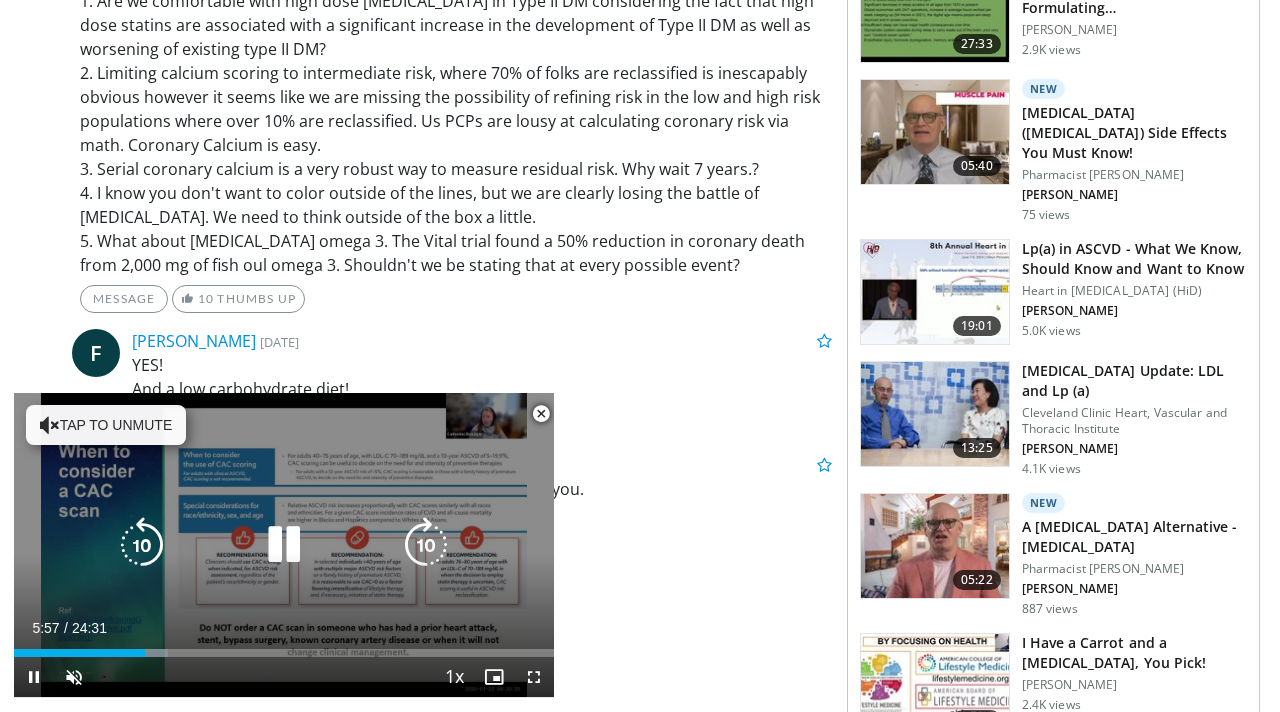 click at bounding box center (50, 425) 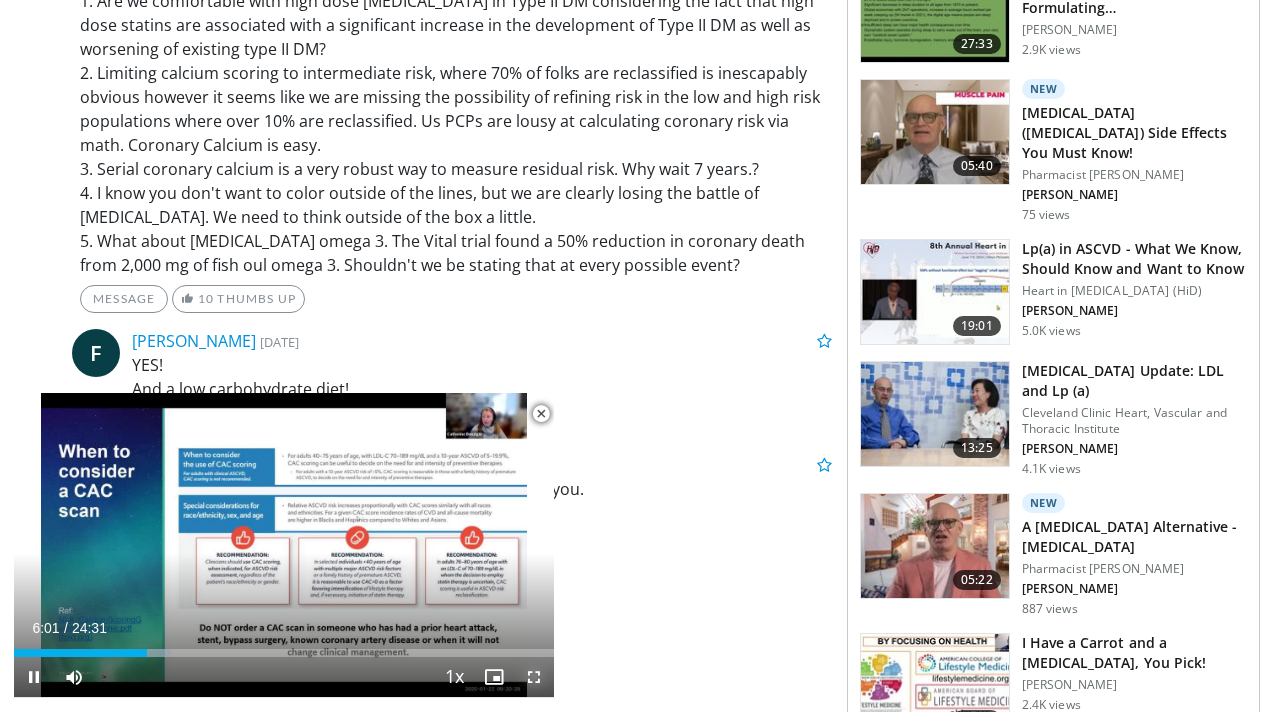 click at bounding box center (534, 677) 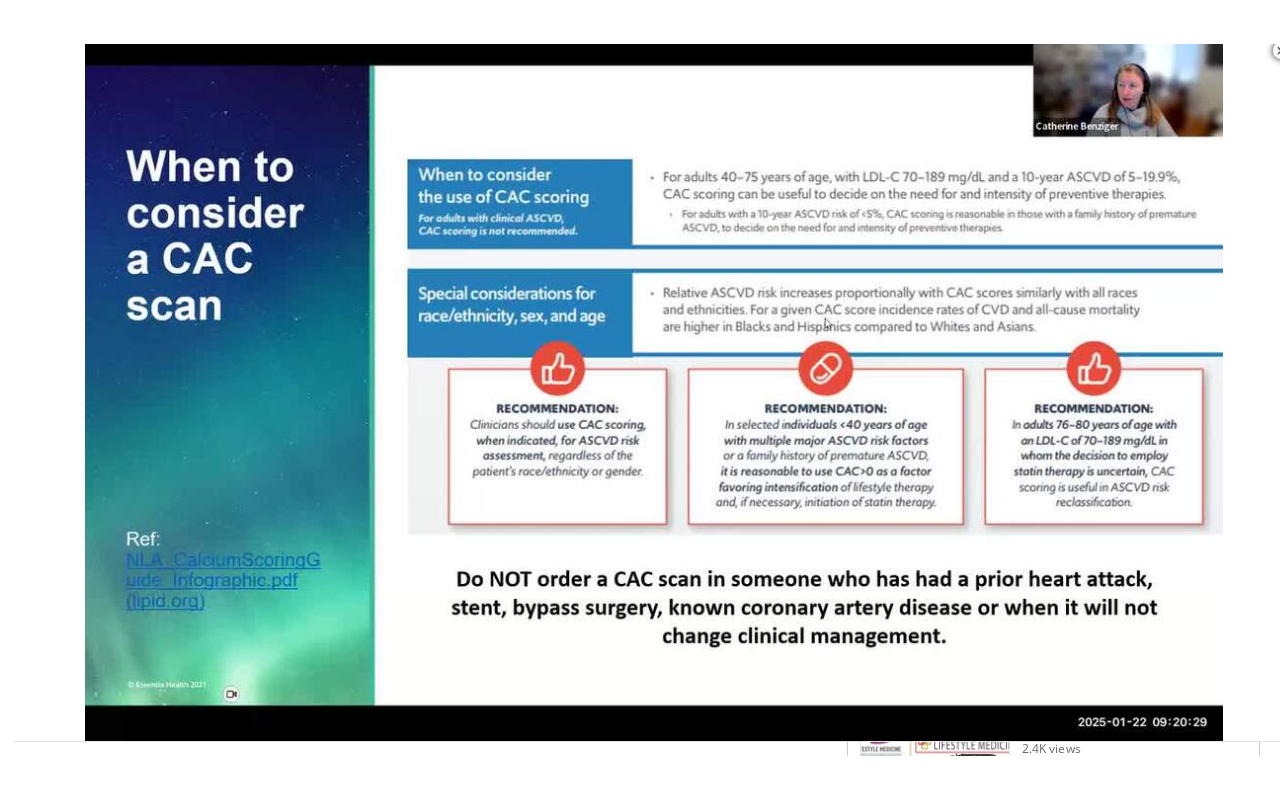 scroll, scrollTop: 2282, scrollLeft: 0, axis: vertical 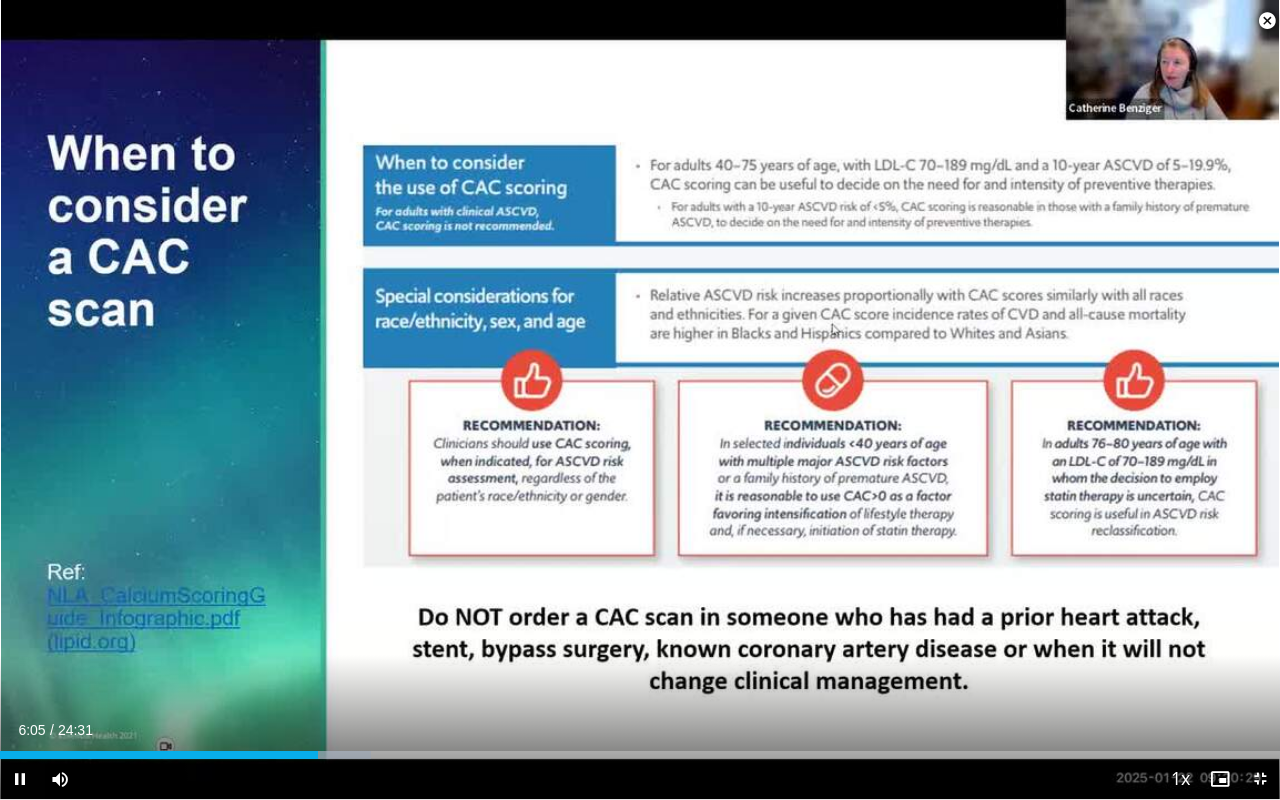 click on "Current Time  6:05 / Duration  24:31 Pause Skip Backward Skip Forward Mute Loaded :  28.99% 06:05 07:35 Stream Type  LIVE Seek to live, currently behind live LIVE   1x Playback Rate 0.5x 0.75x 1x , selected 1.25x 1.5x 1.75x 2x Chapters Chapters Descriptions descriptions off , selected Captions captions settings , opens captions settings dialog captions off , selected Audio Track en (Main) , selected Exit Fullscreen Enable picture-in-picture mode" at bounding box center [640, 779] 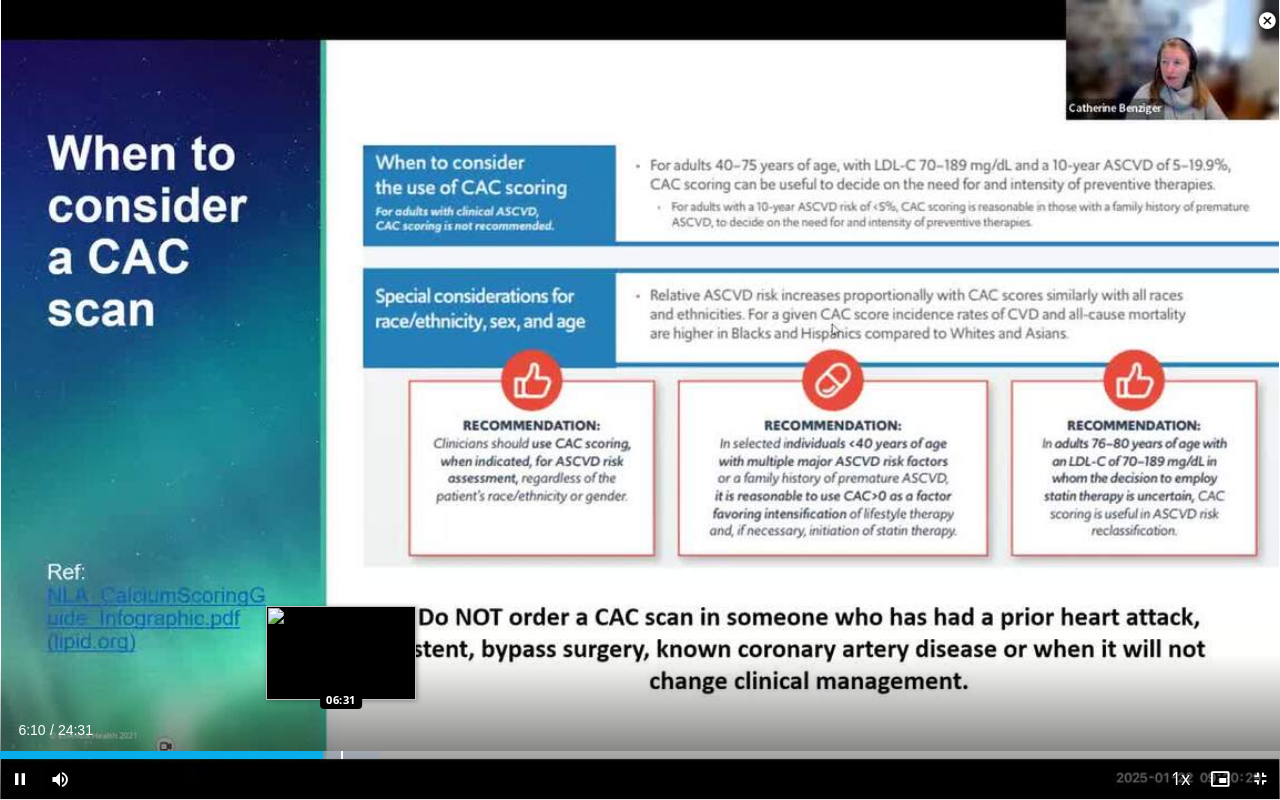click at bounding box center (342, 755) 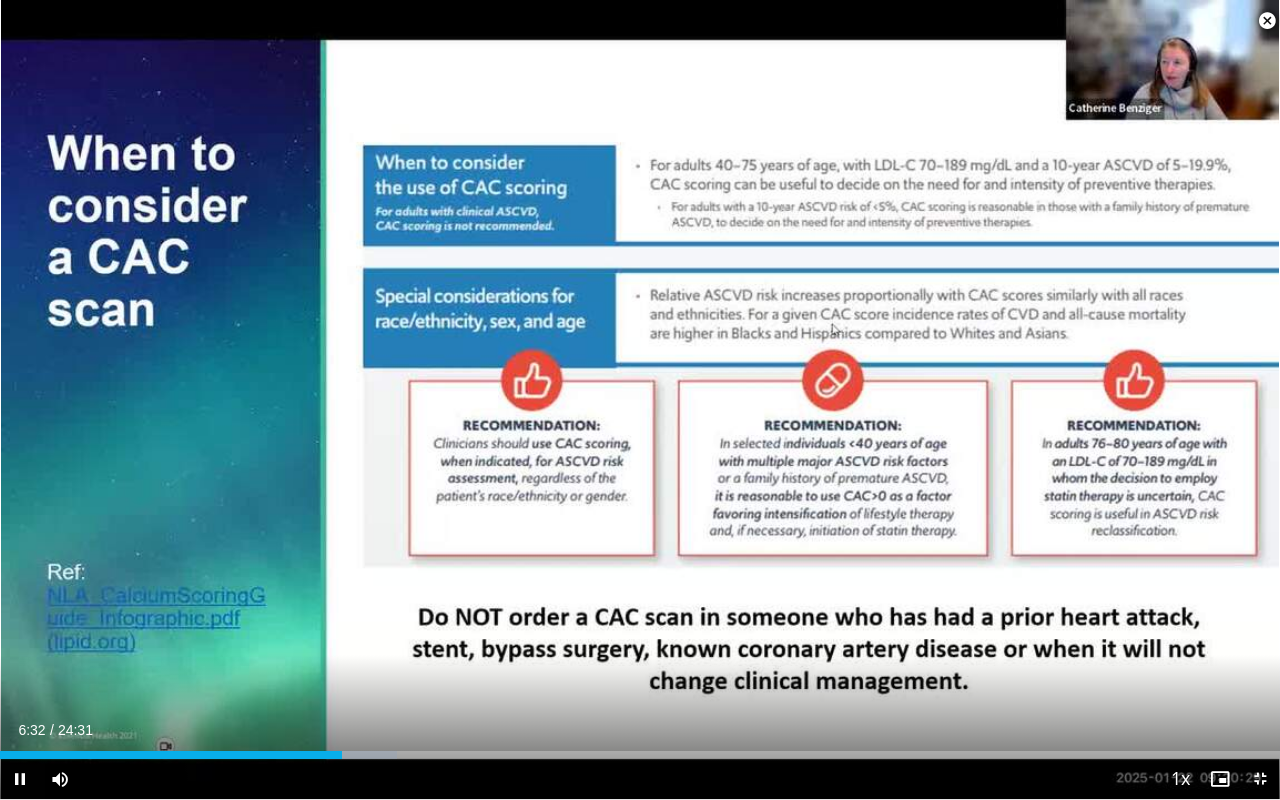 click on "Current Time  6:32 / Duration  24:31 Pause Skip Backward Skip Forward Mute Loaded :  31.02% 06:32 06:44 Stream Type  LIVE Seek to live, currently behind live LIVE   1x Playback Rate 0.5x 0.75x 1x , selected 1.25x 1.5x 1.75x 2x Chapters Chapters Descriptions descriptions off , selected Captions captions settings , opens captions settings dialog captions off , selected Audio Track en (Main) , selected Exit Fullscreen Enable picture-in-picture mode" at bounding box center [640, 779] 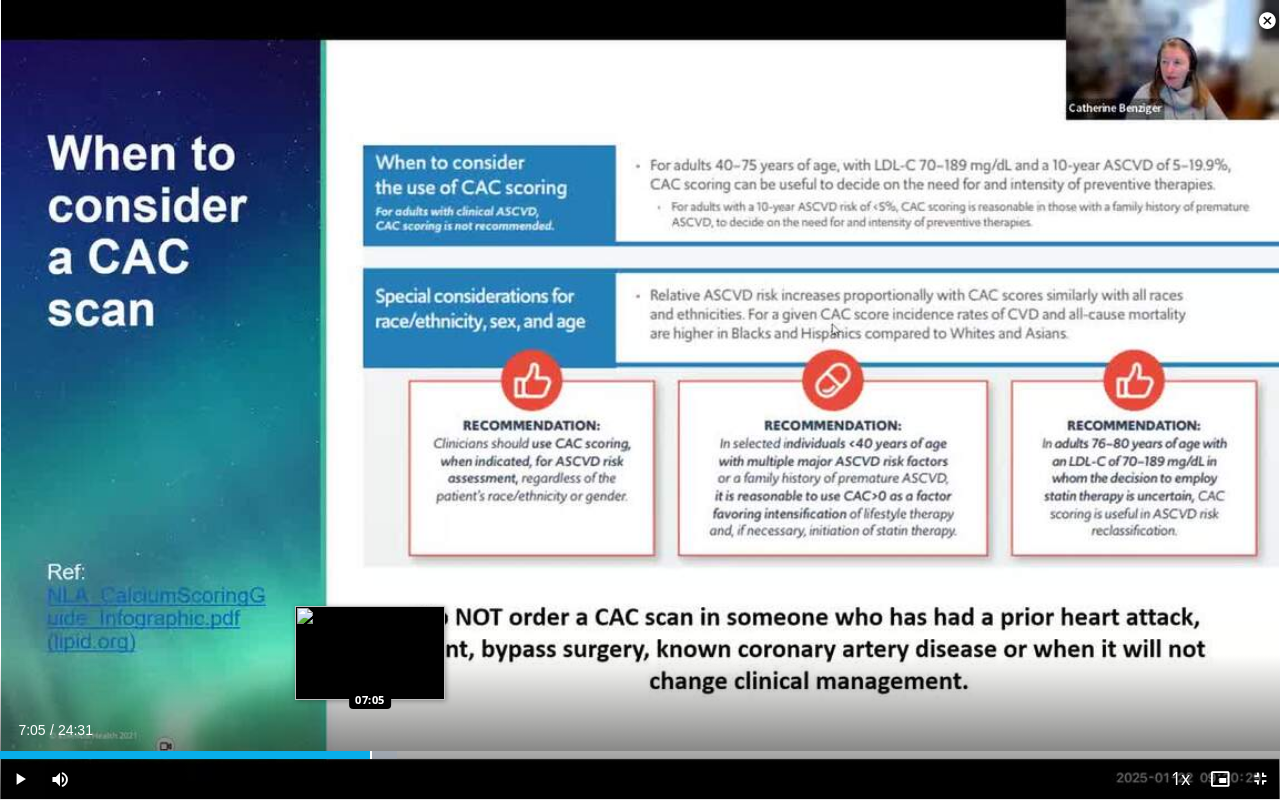 click at bounding box center (371, 755) 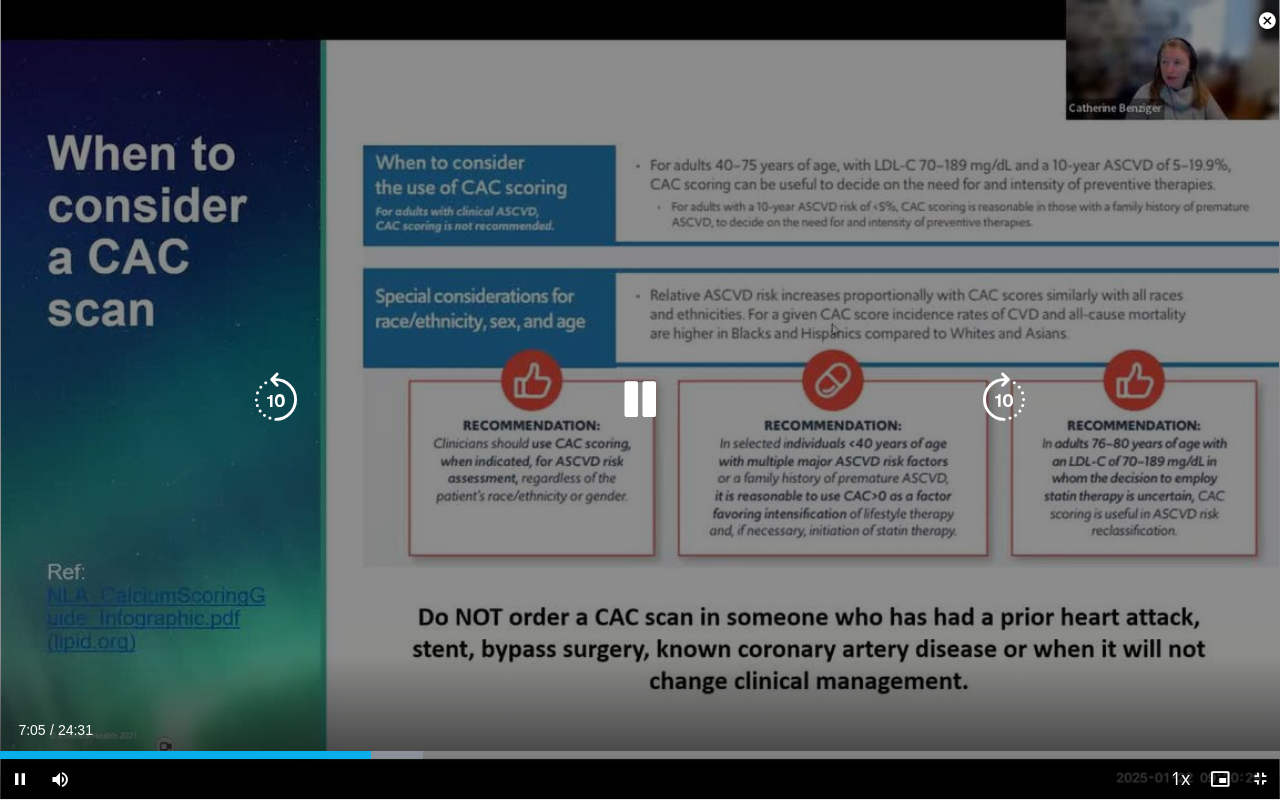click on "10 seconds
Tap to unmute" at bounding box center [640, 399] 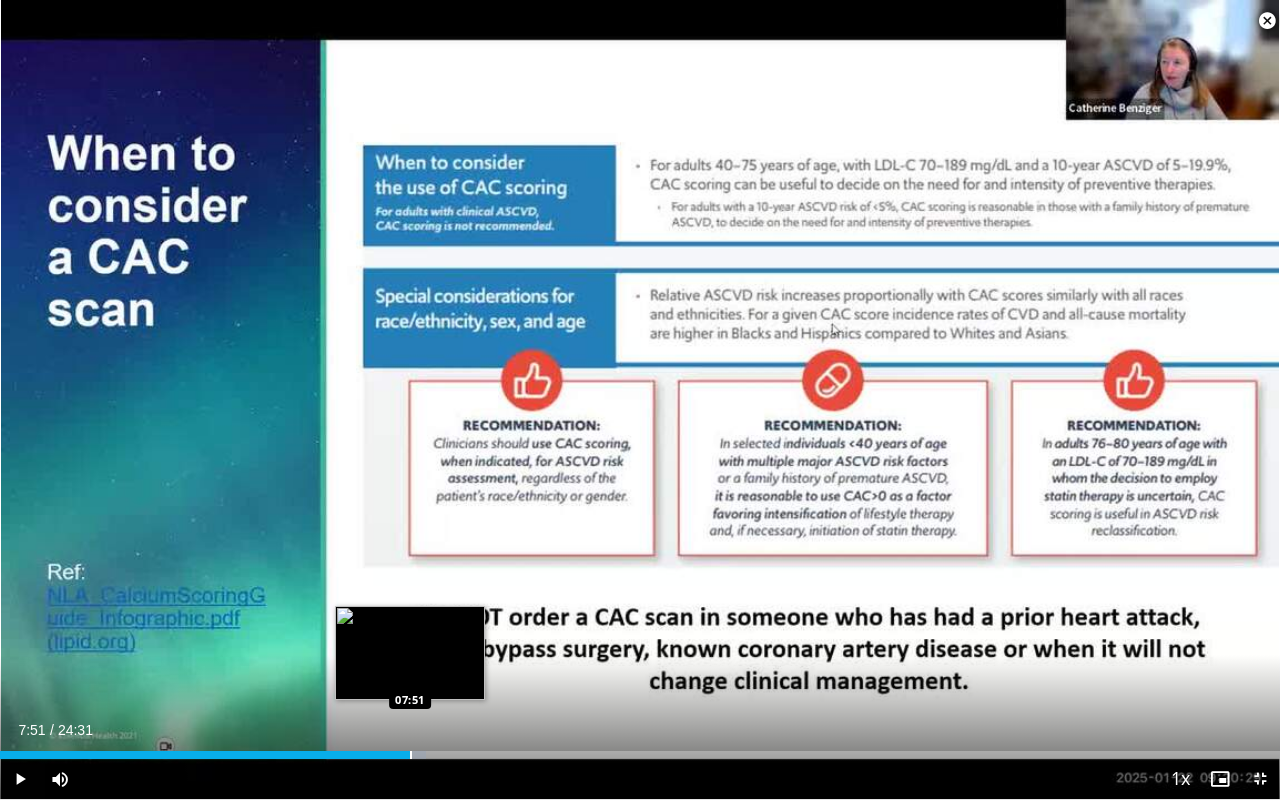 click at bounding box center (411, 755) 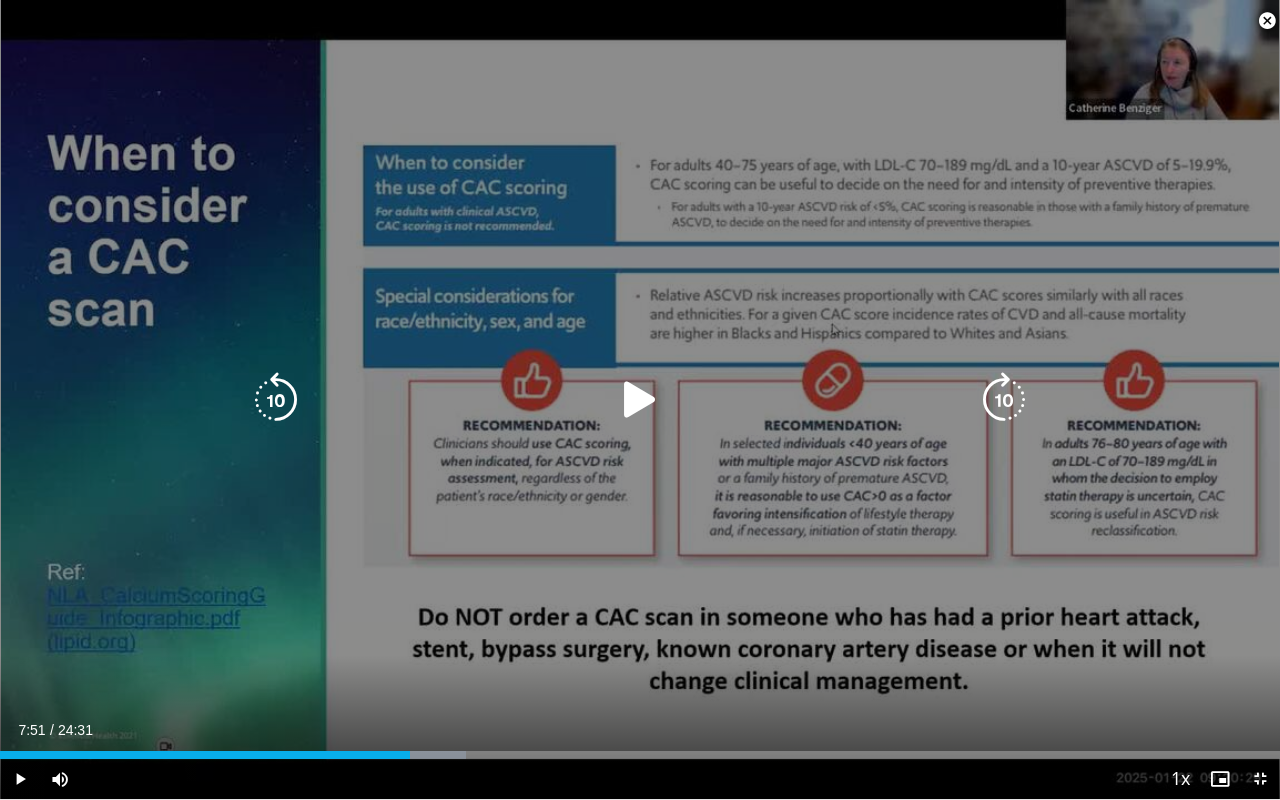 click on "10 seconds
Tap to unmute" at bounding box center [640, 399] 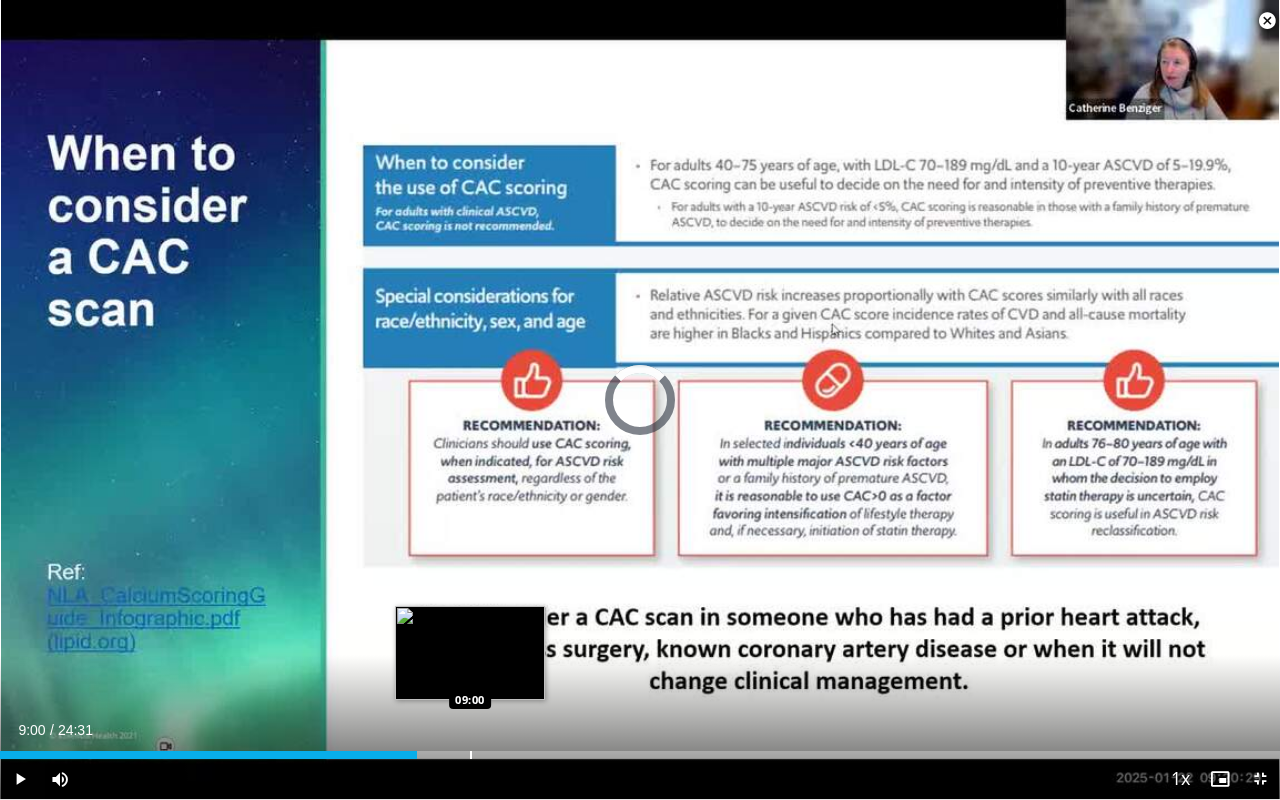 click at bounding box center (471, 755) 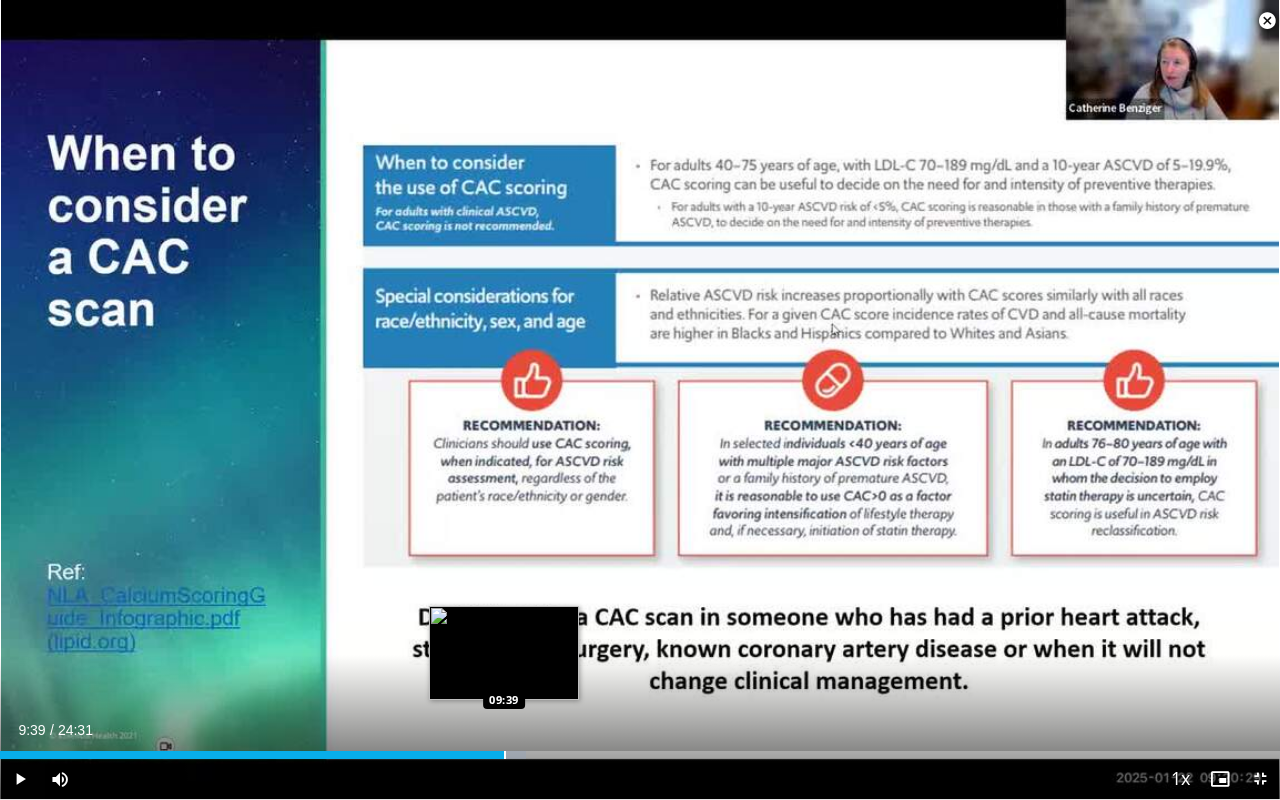 click on "Loaded :  41.13% 09:00 09:39" at bounding box center (640, 749) 